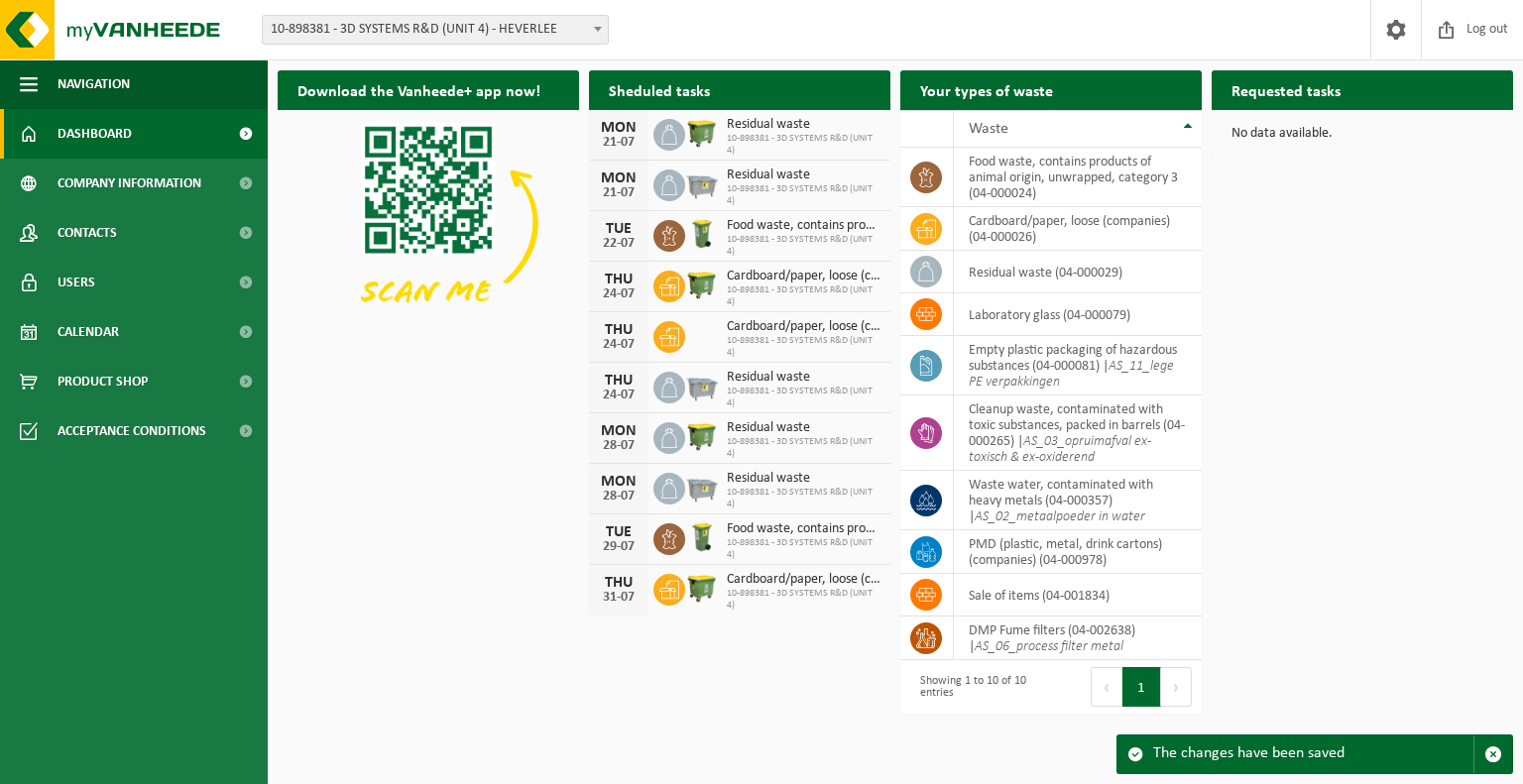 scroll, scrollTop: 0, scrollLeft: 0, axis: both 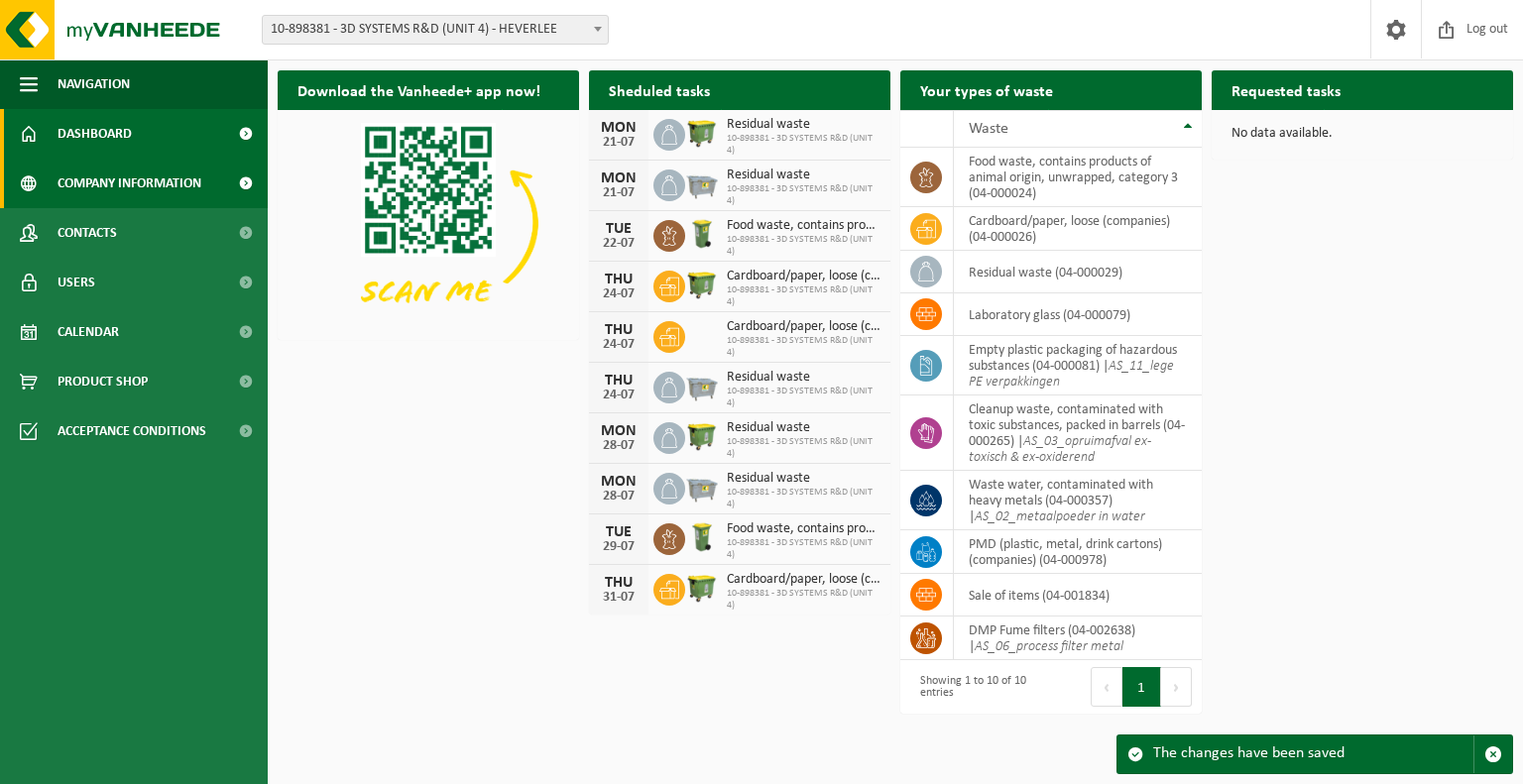 click on "Company information" at bounding box center [129, 183] 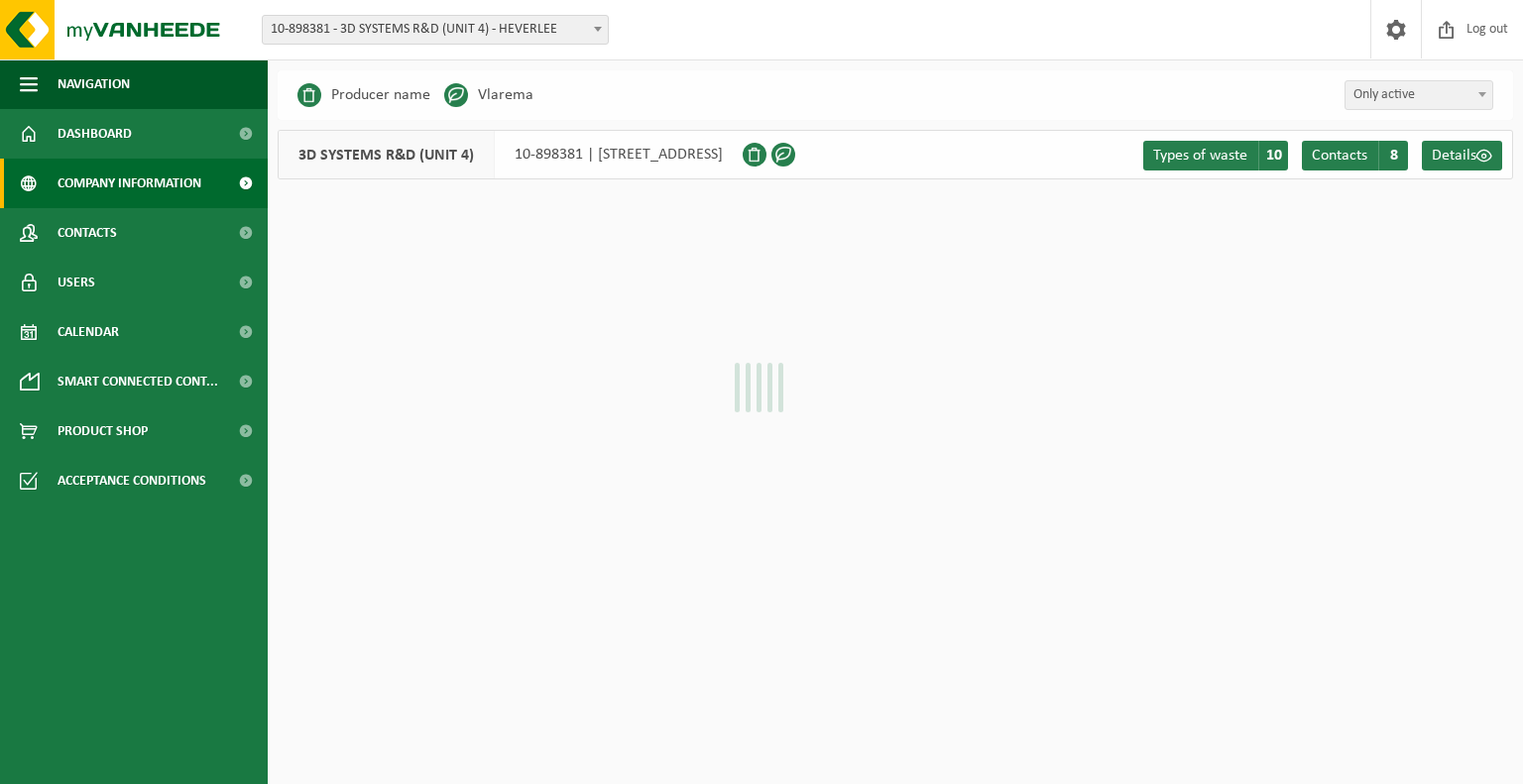 scroll, scrollTop: 0, scrollLeft: 0, axis: both 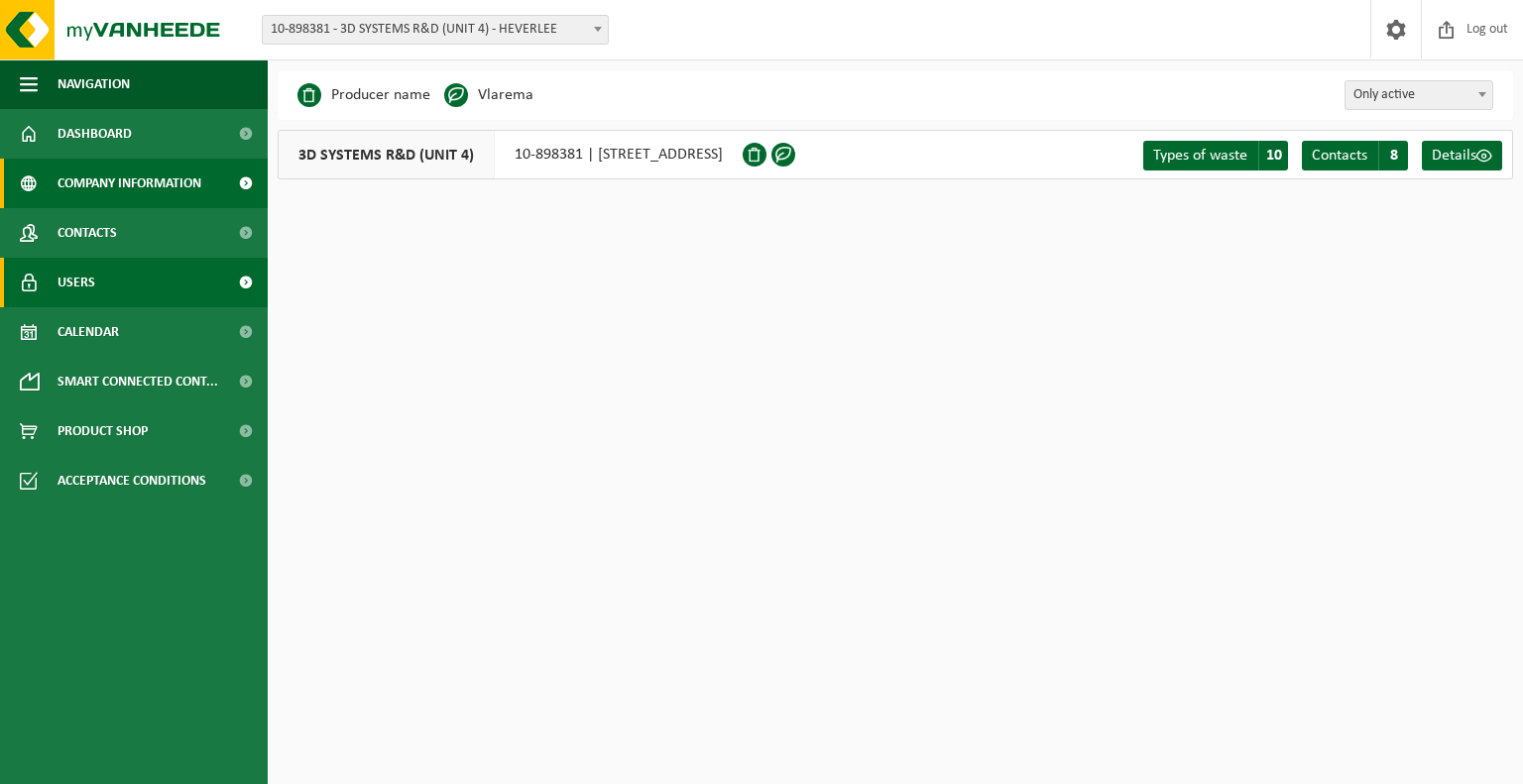 click on "Users" at bounding box center (134, 282) 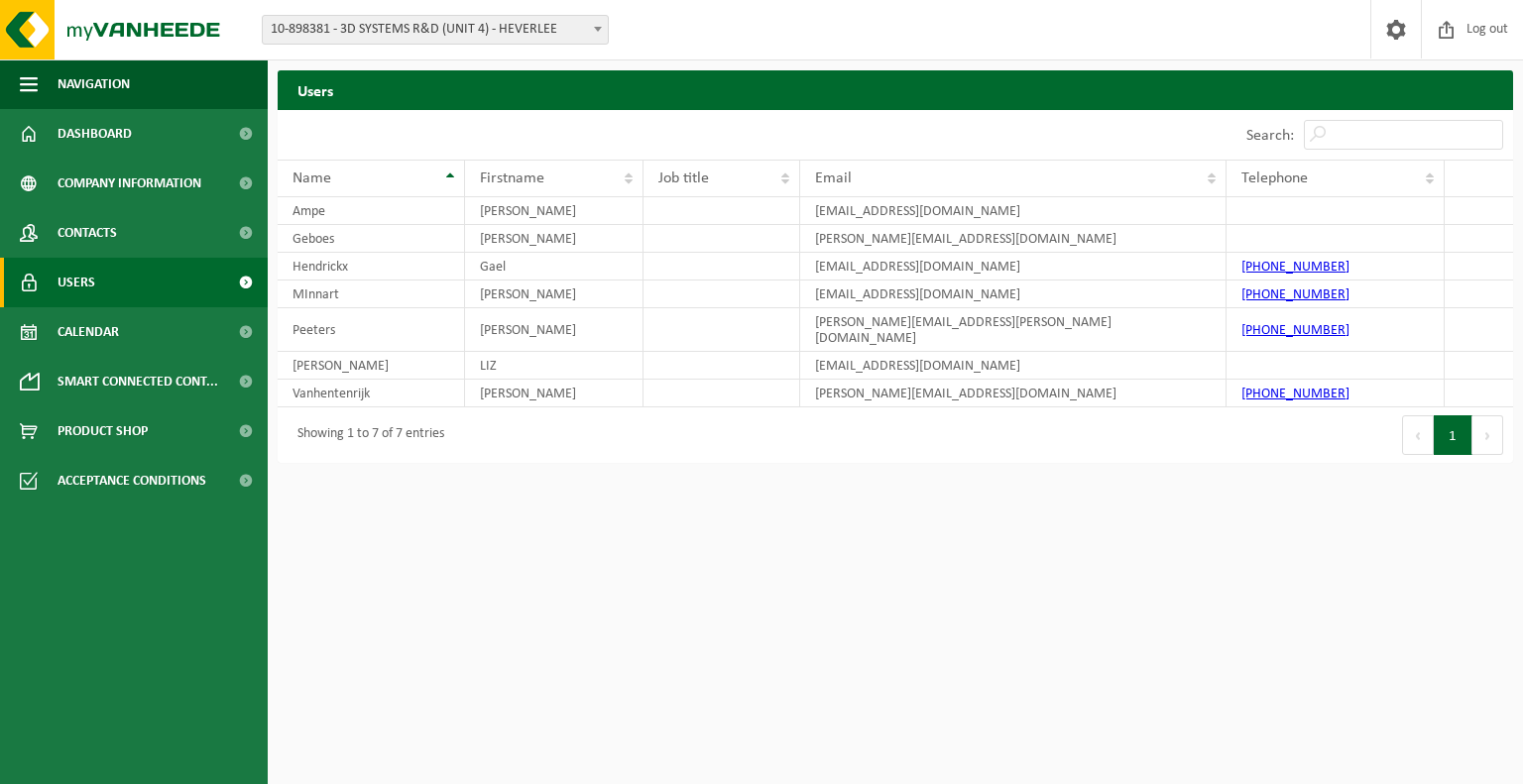 scroll, scrollTop: 0, scrollLeft: 0, axis: both 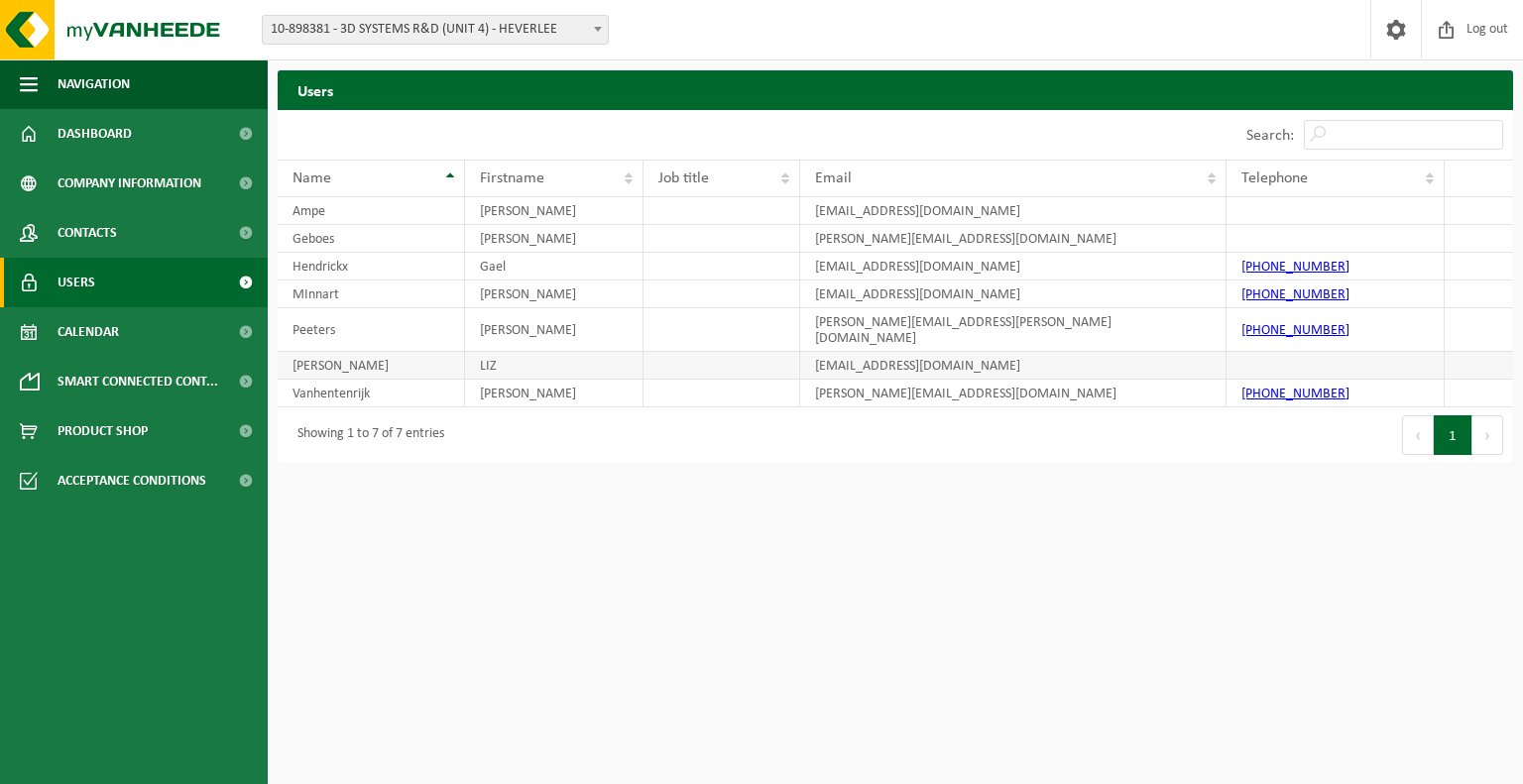 click at bounding box center [1336, 366] 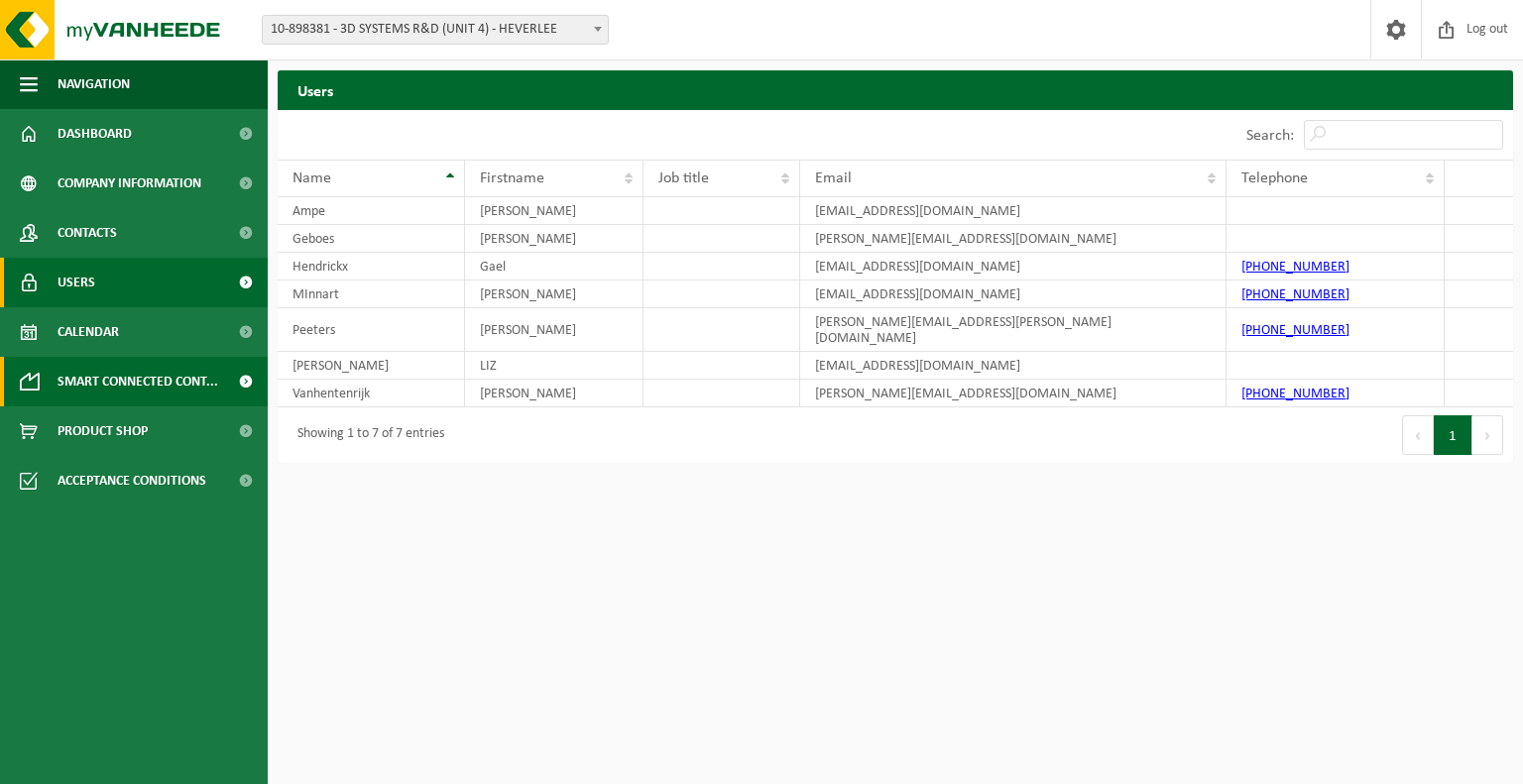 click on "Smart connected cont..." at bounding box center [138, 382] 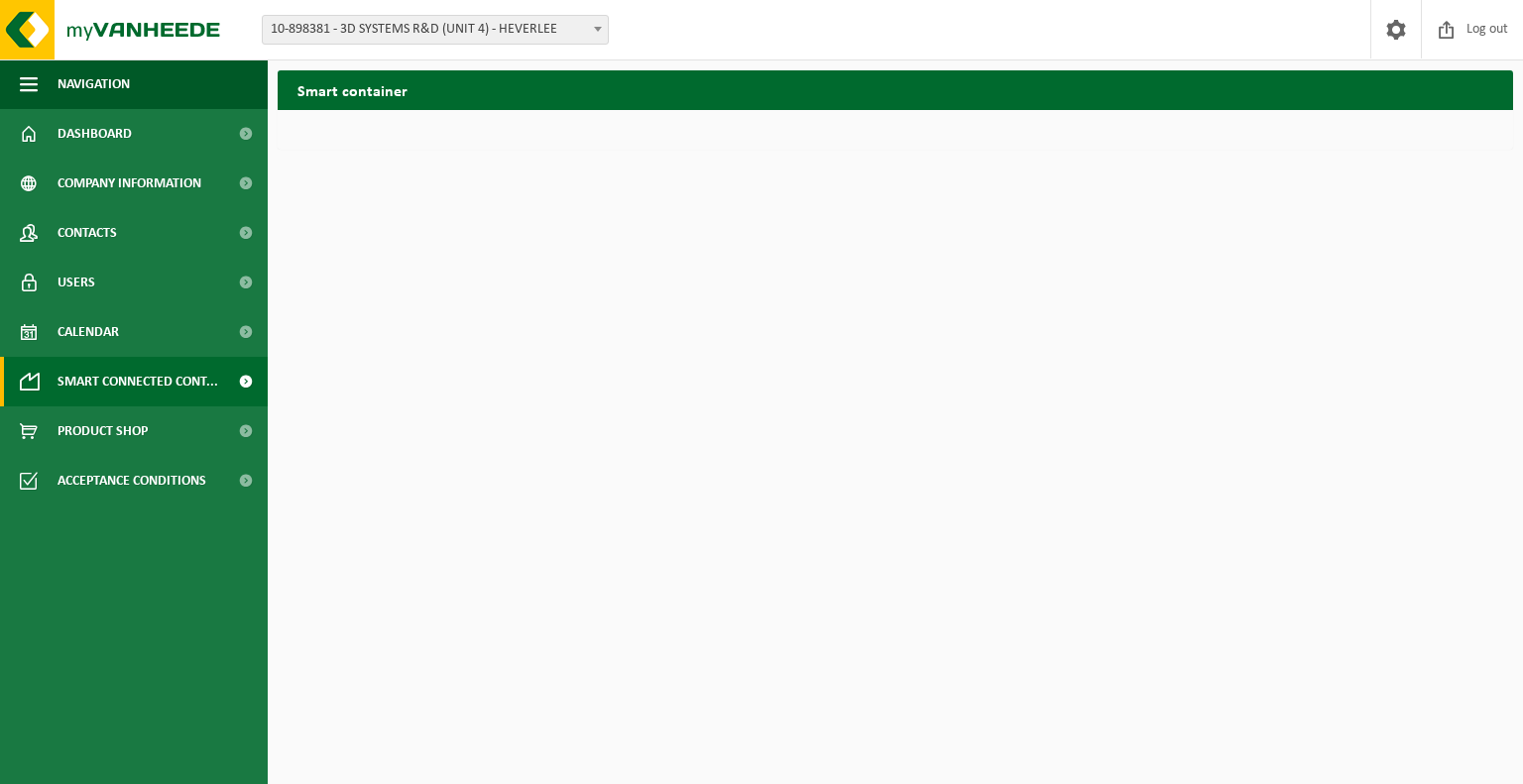 scroll, scrollTop: 0, scrollLeft: 0, axis: both 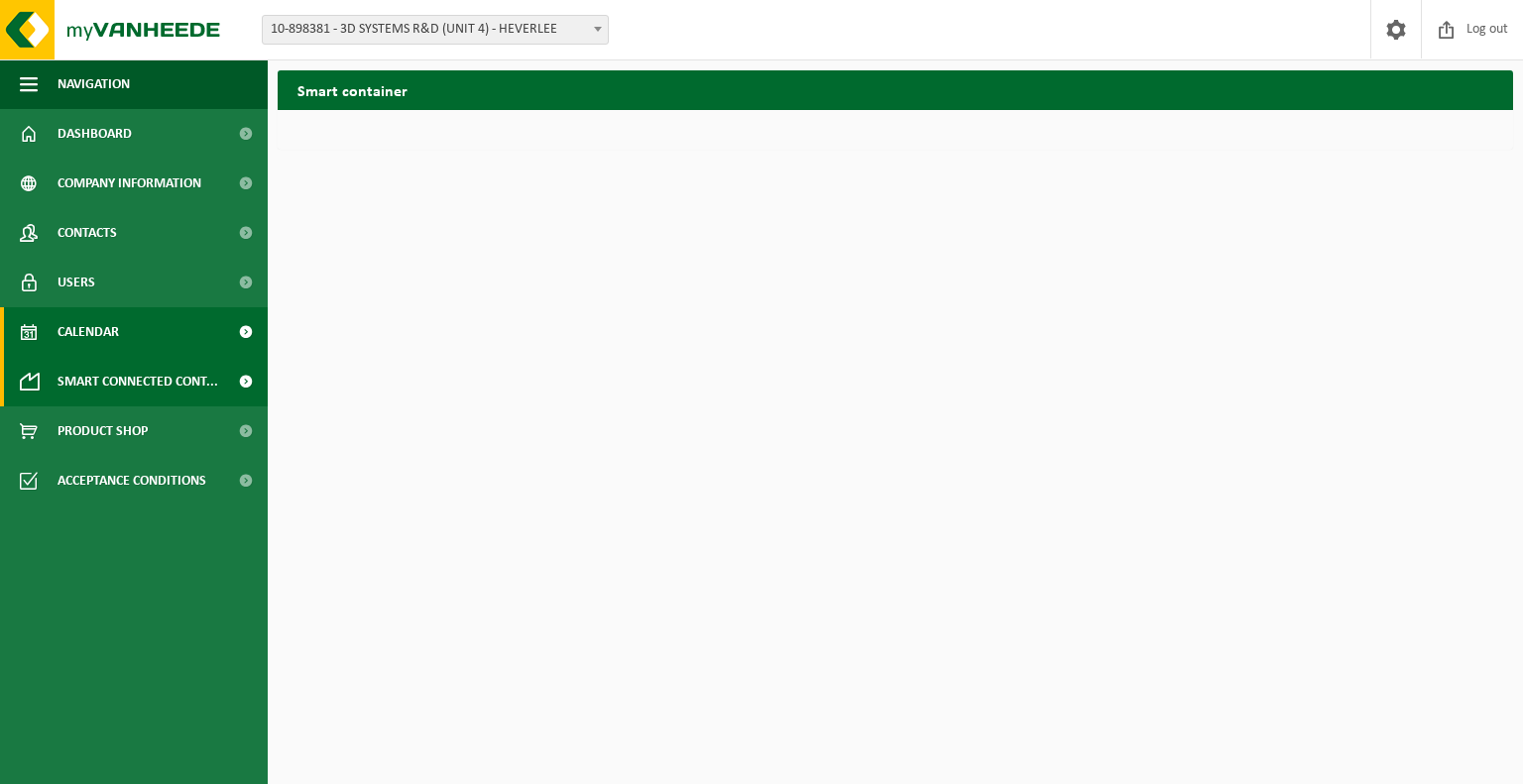 click on "Calendar" at bounding box center (134, 332) 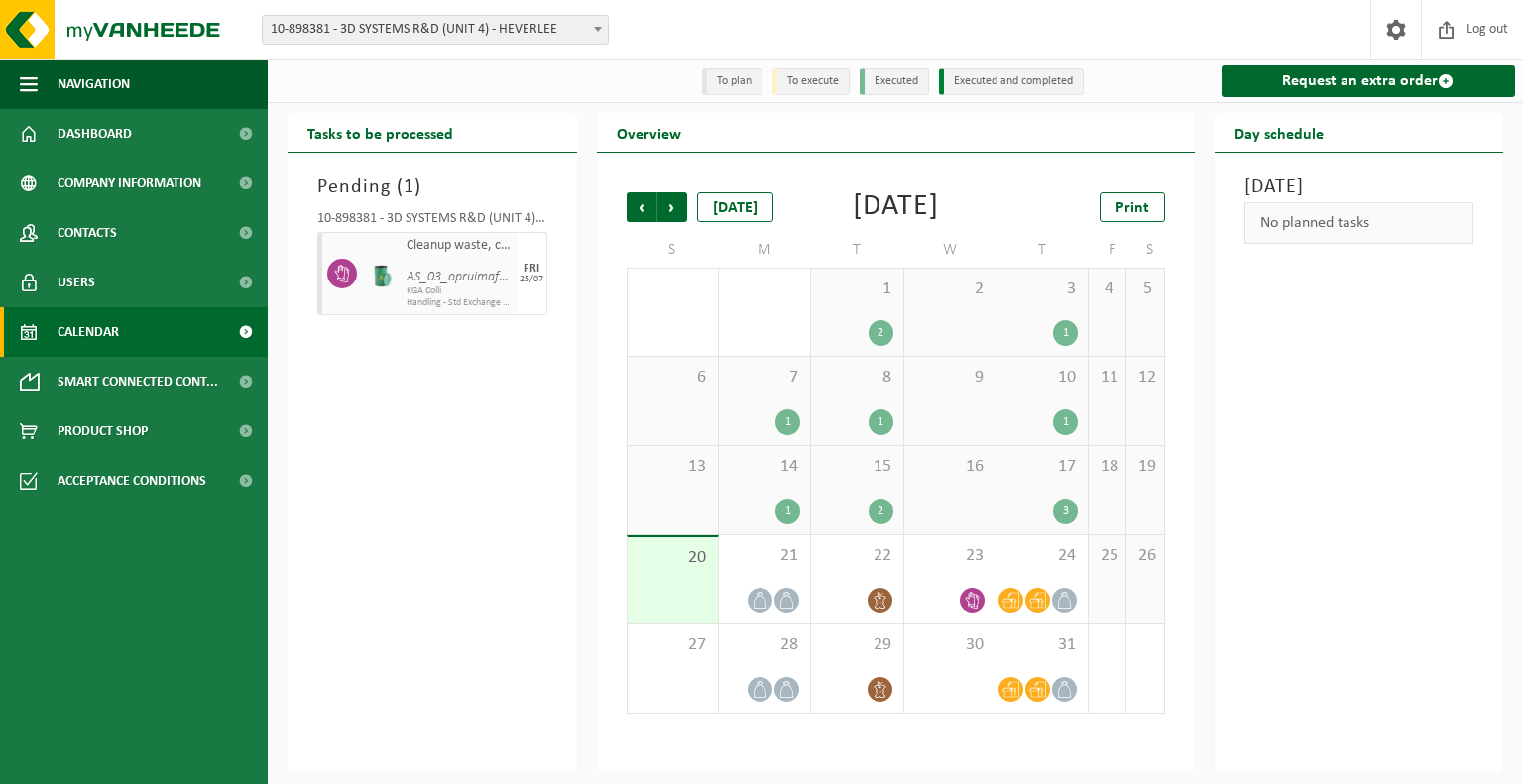 scroll, scrollTop: 0, scrollLeft: 0, axis: both 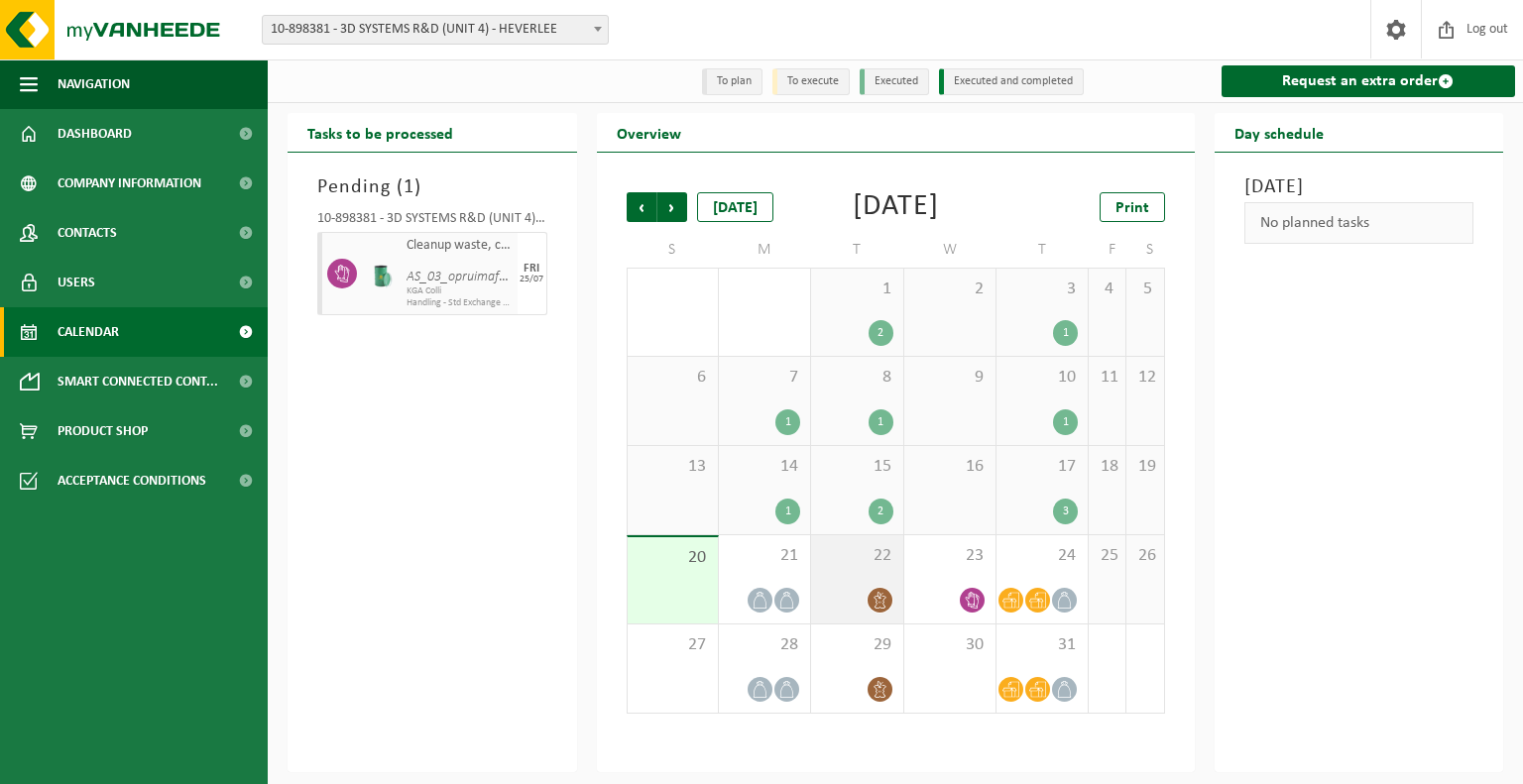 click on "22" at bounding box center (857, 579) 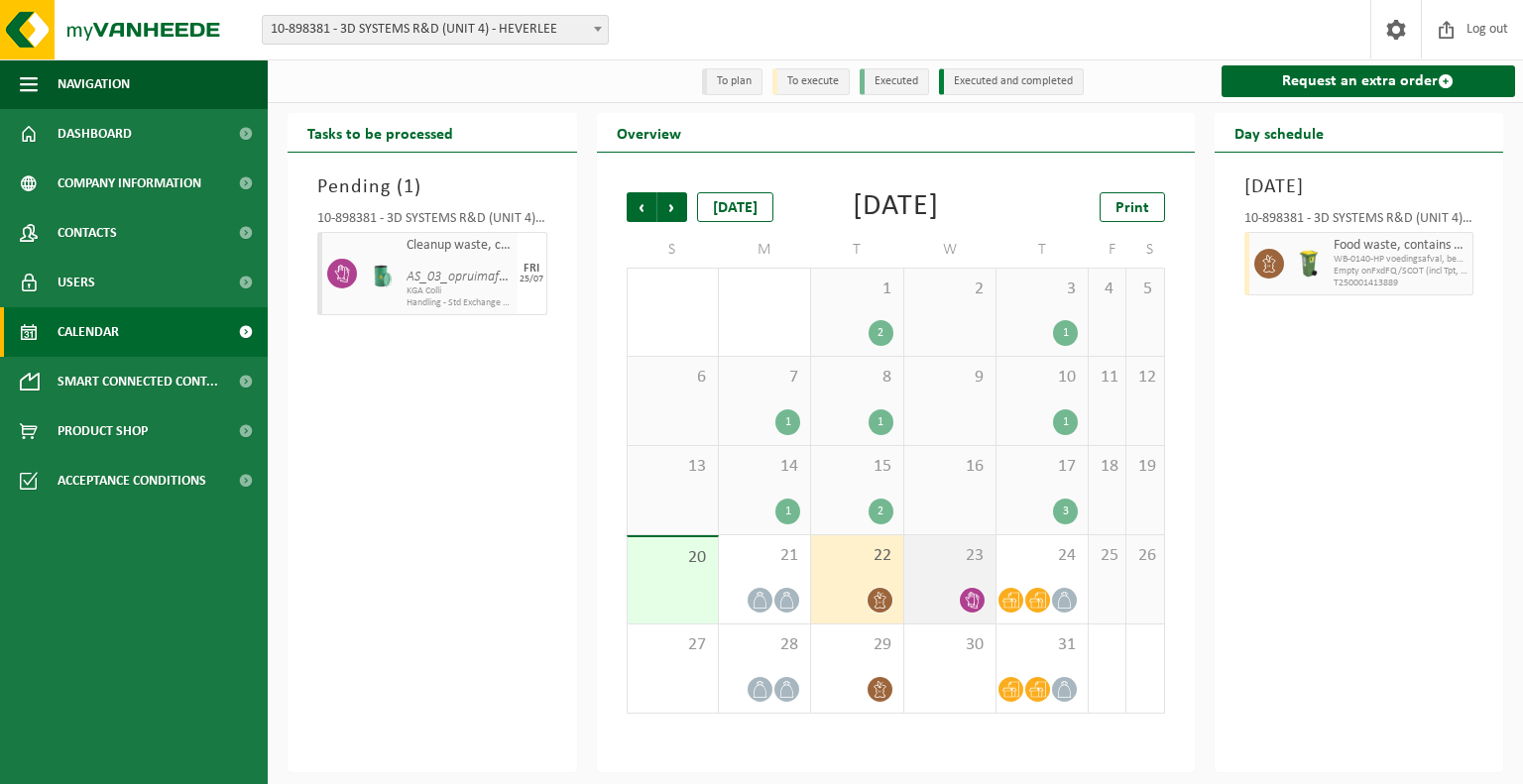 click on "23" at bounding box center (950, 556) 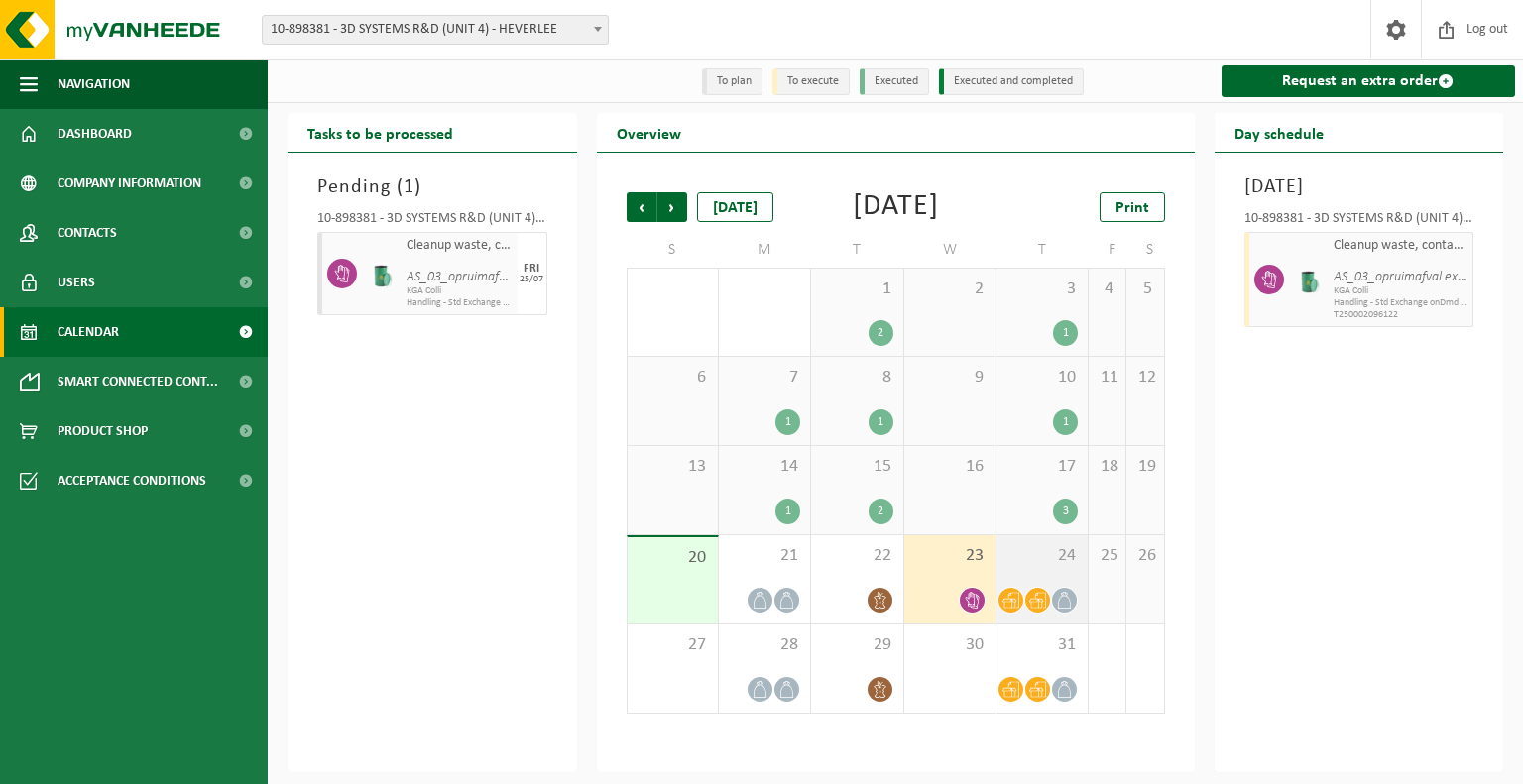 click at bounding box center [1037, 600] 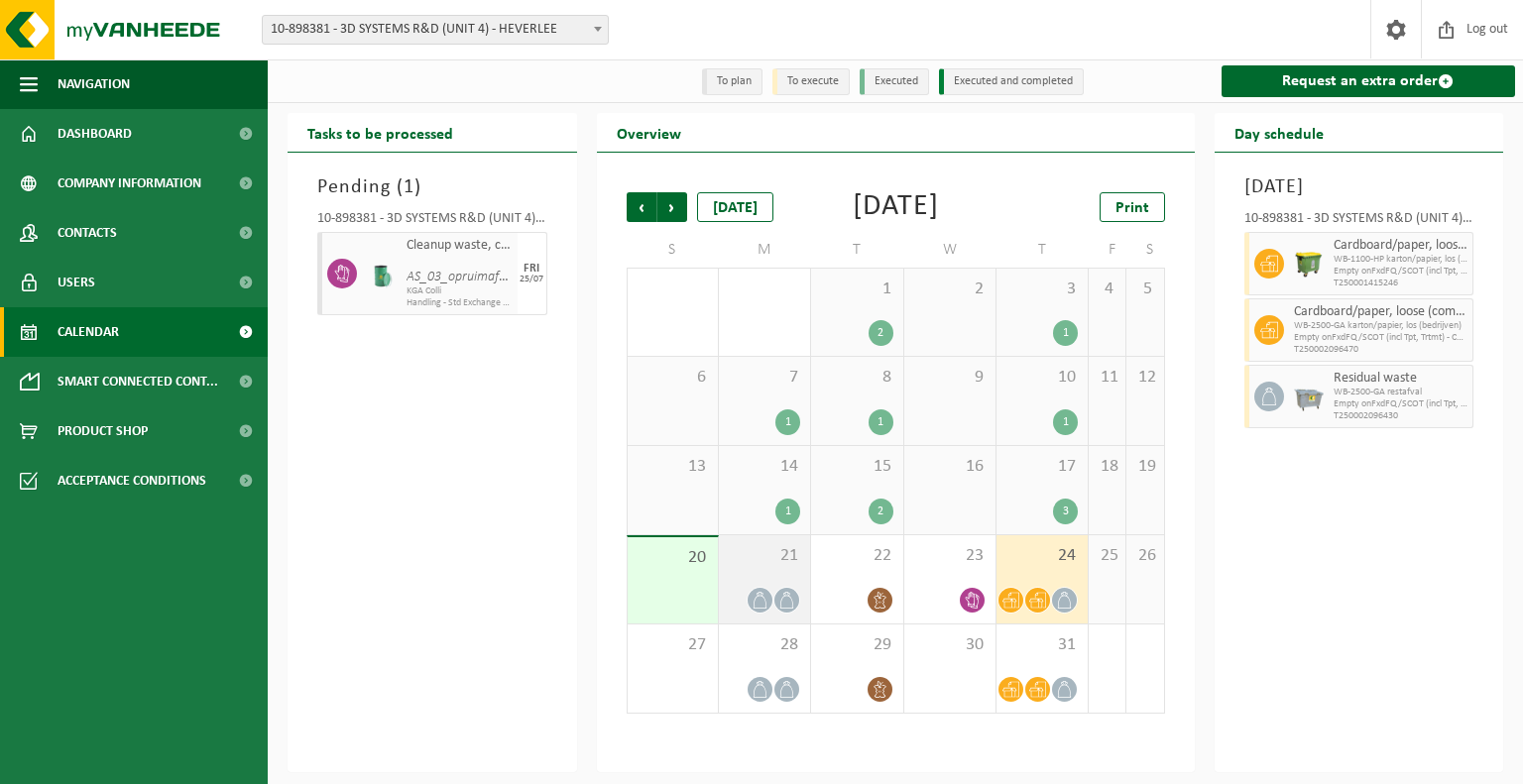 click 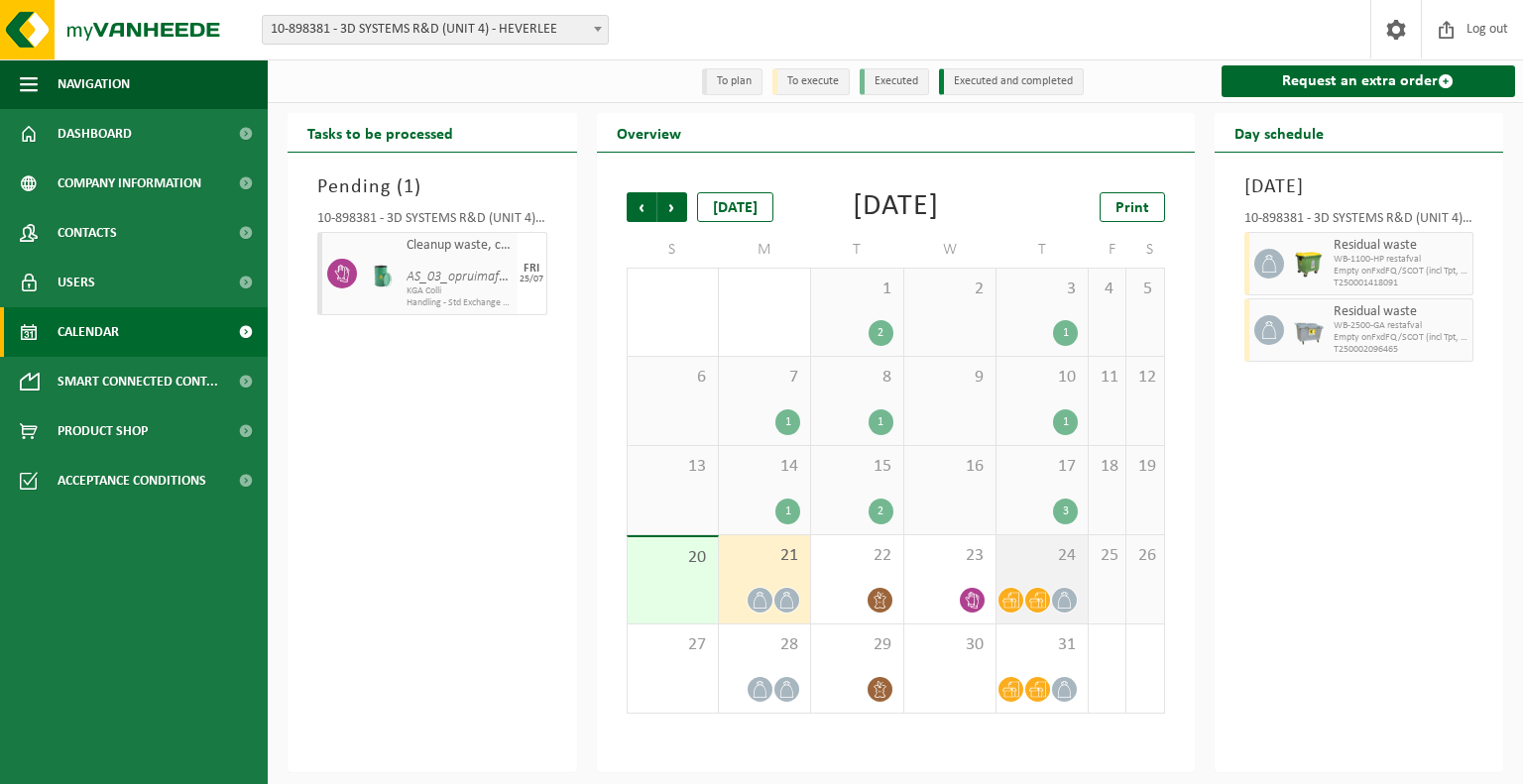click on "24" at bounding box center (1042, 579) 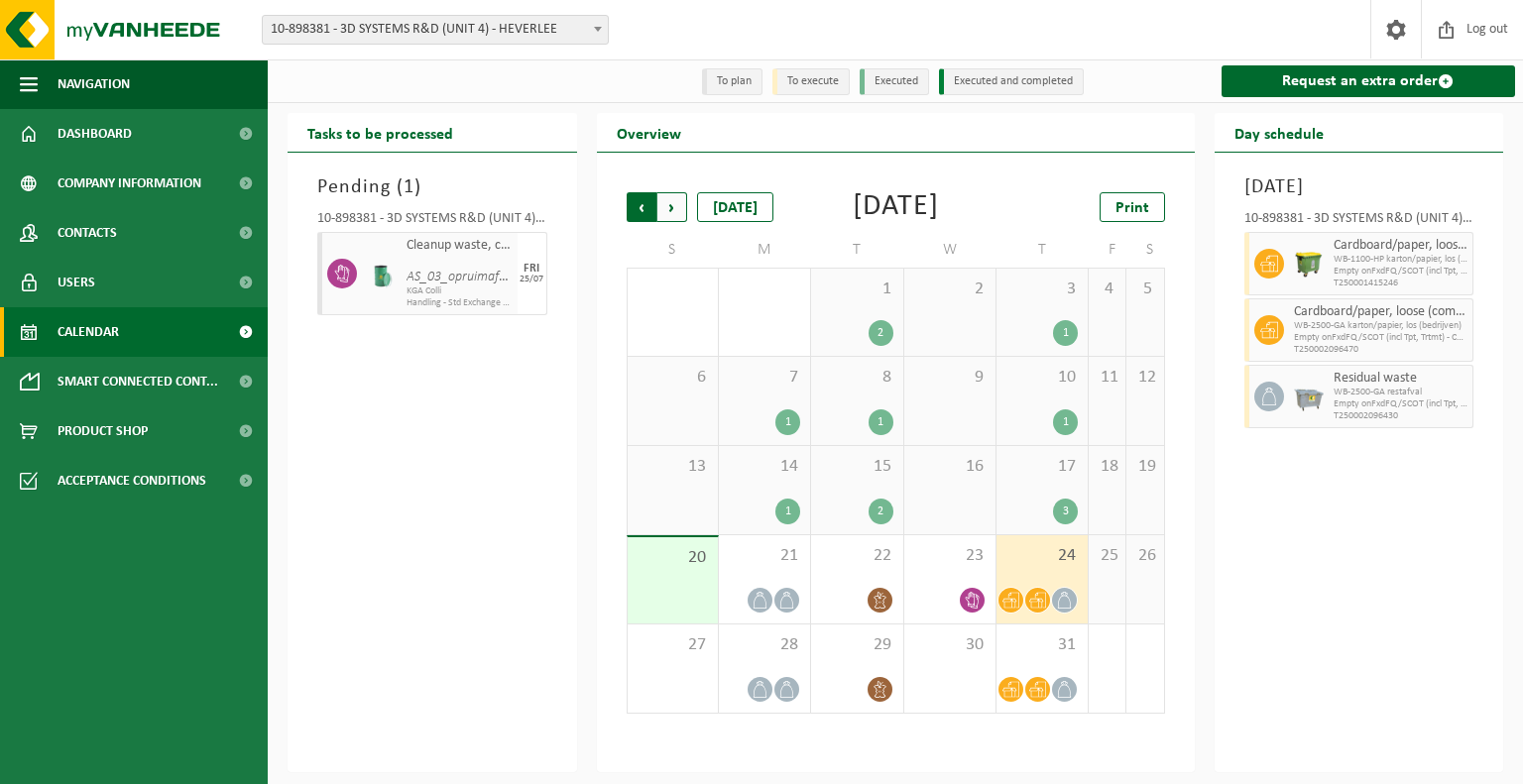 click on "Next" at bounding box center (672, 207) 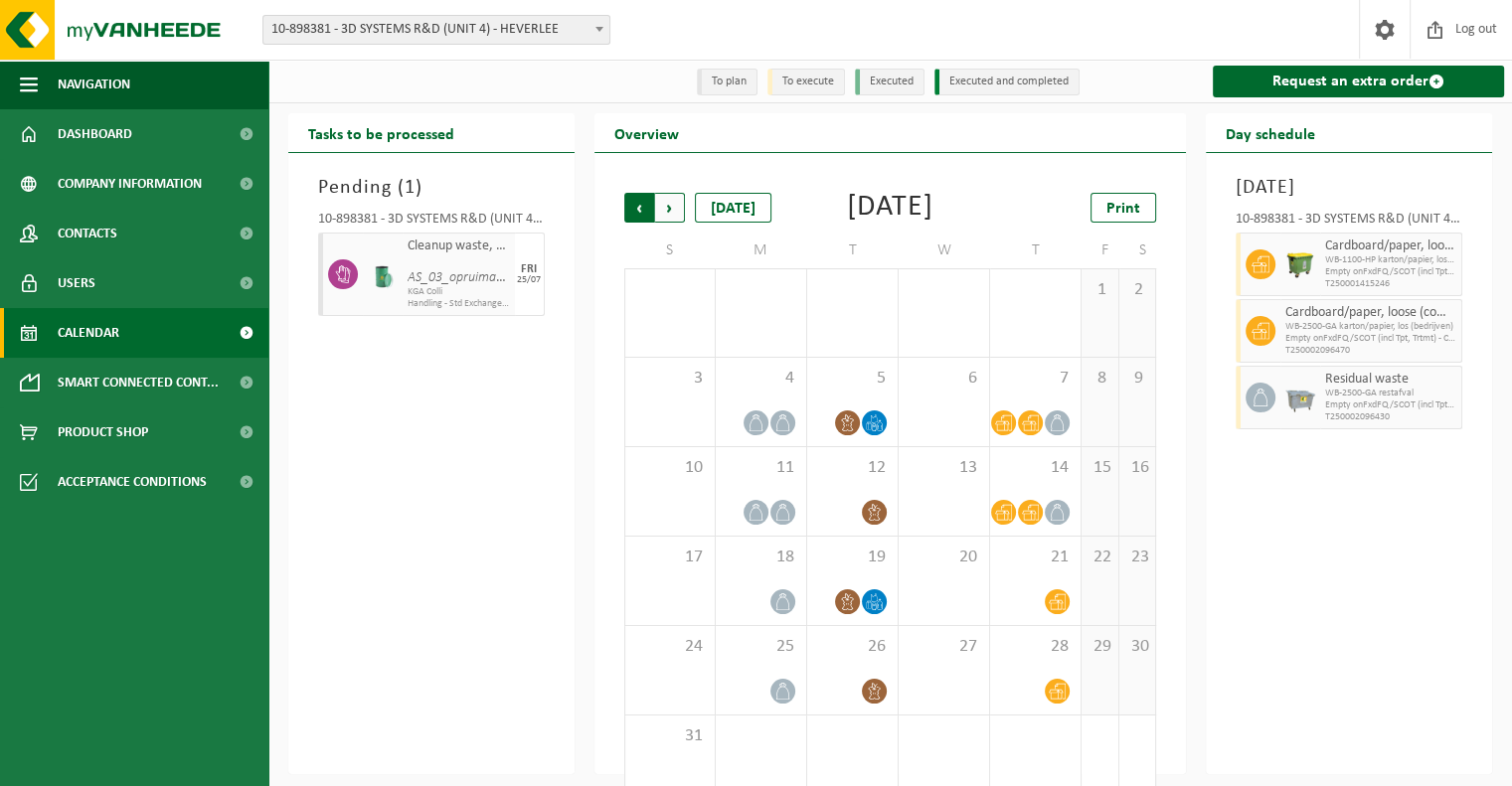click on "Next" at bounding box center [670, 208] 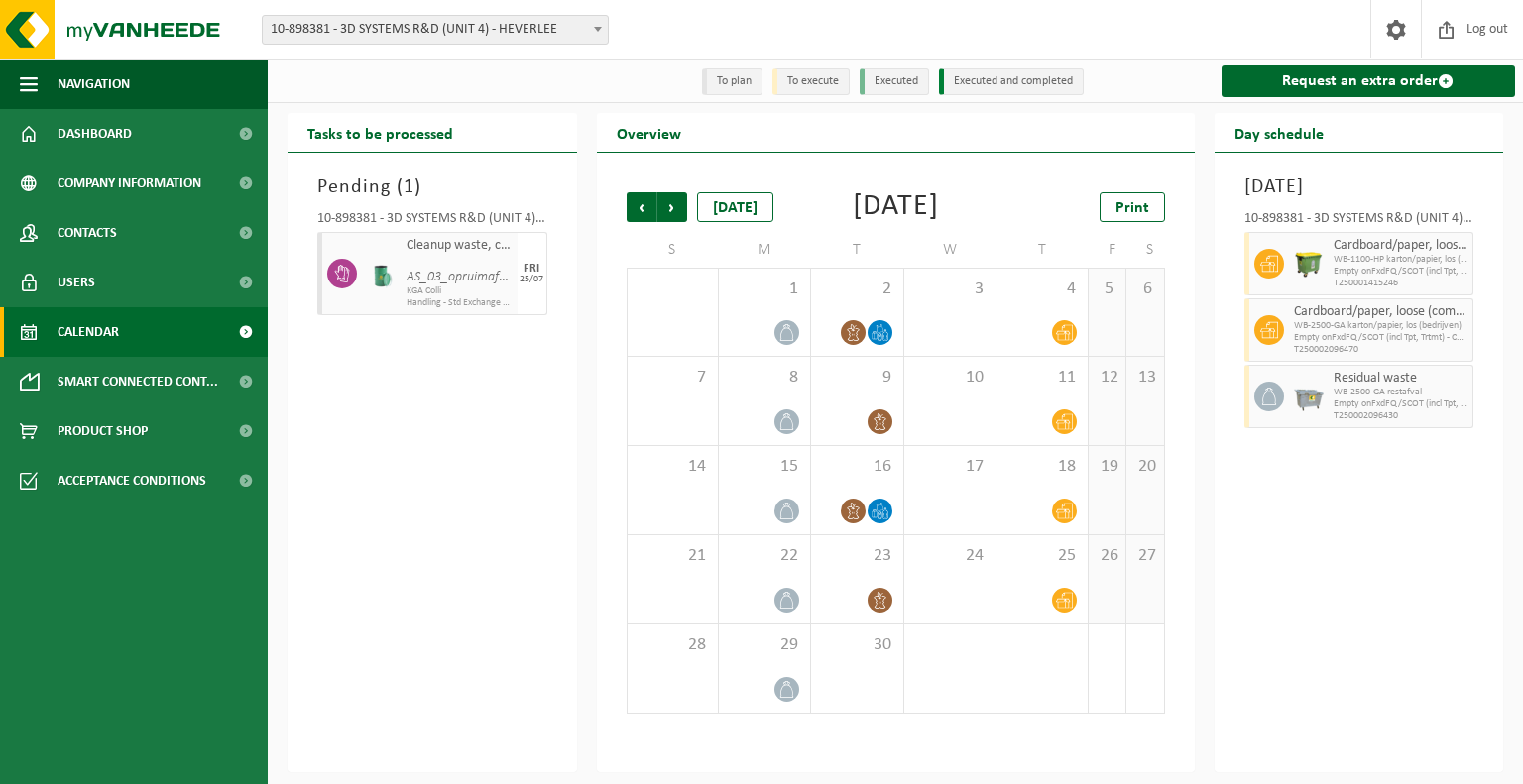 click on "Next" at bounding box center [672, 207] 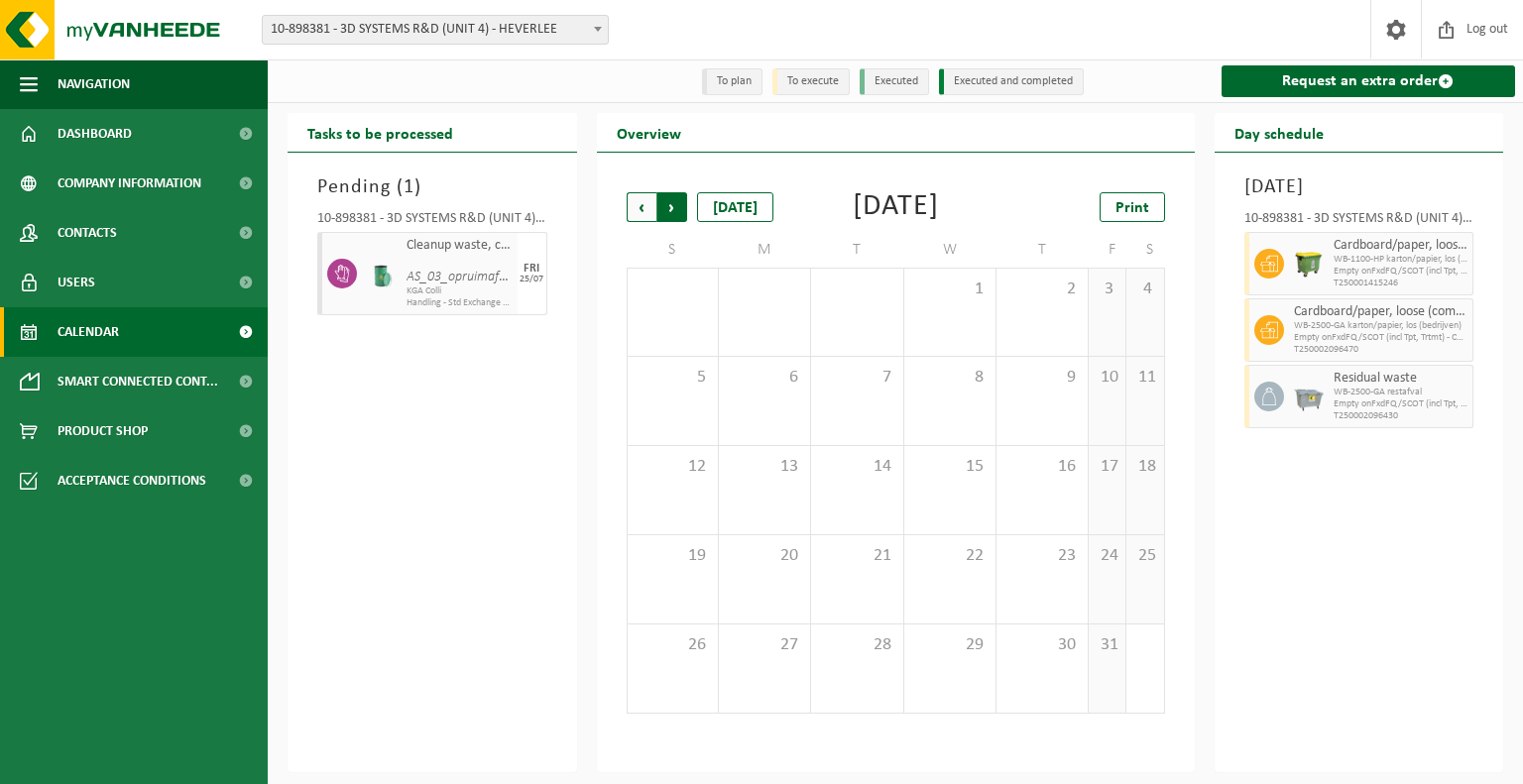 click on "Previous" at bounding box center (642, 207) 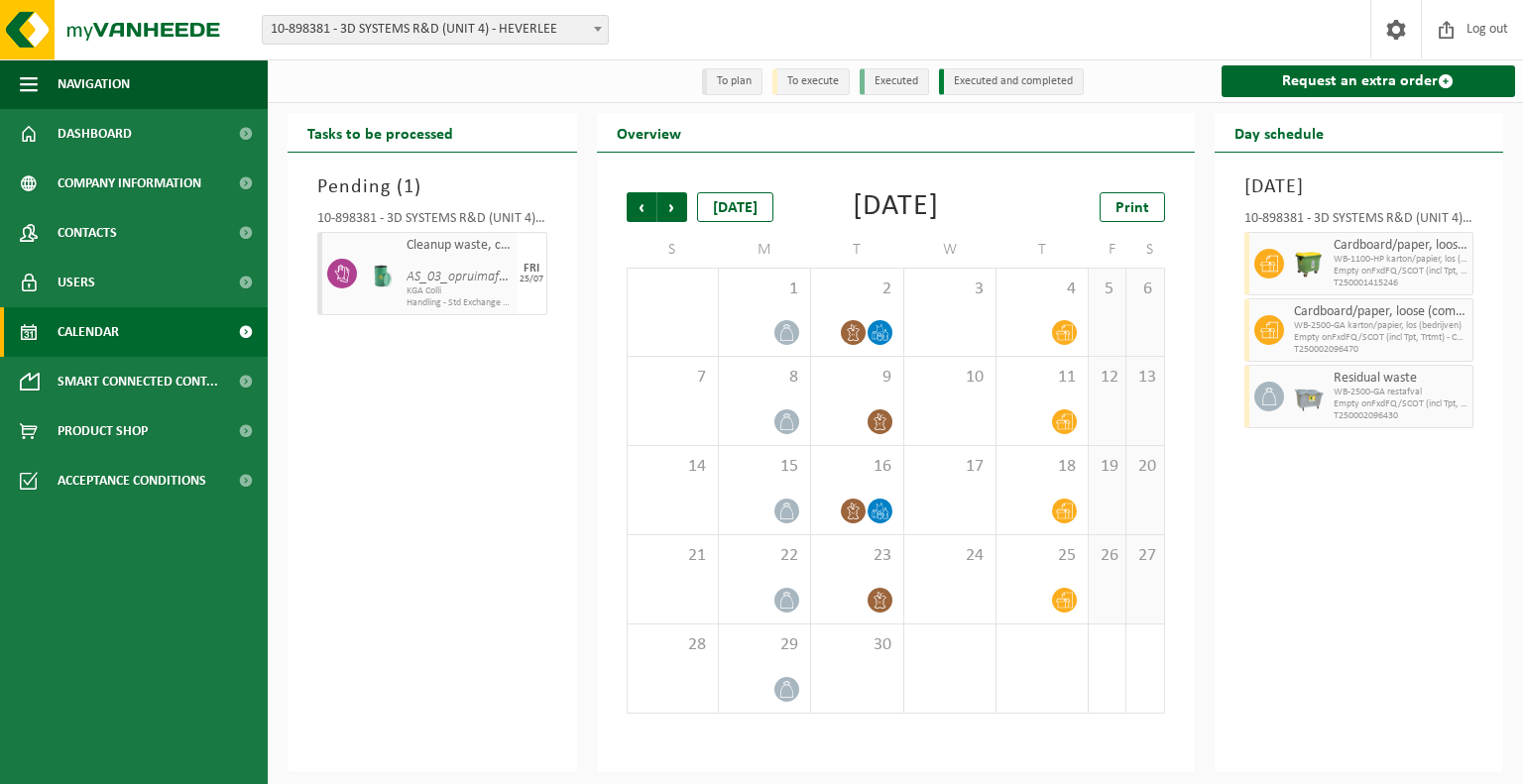 click on "Previous" at bounding box center [642, 207] 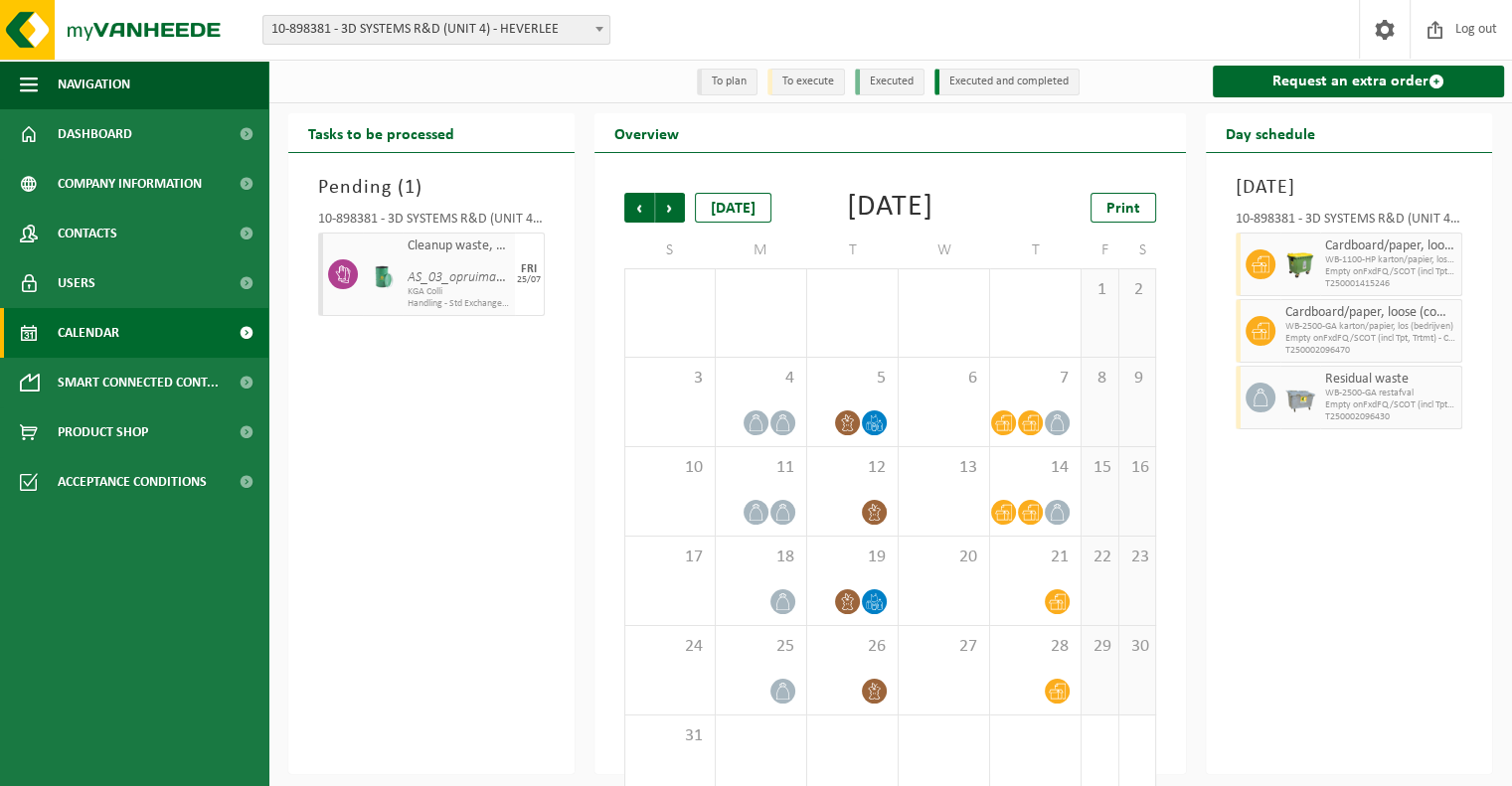 click on "Previous" at bounding box center [639, 208] 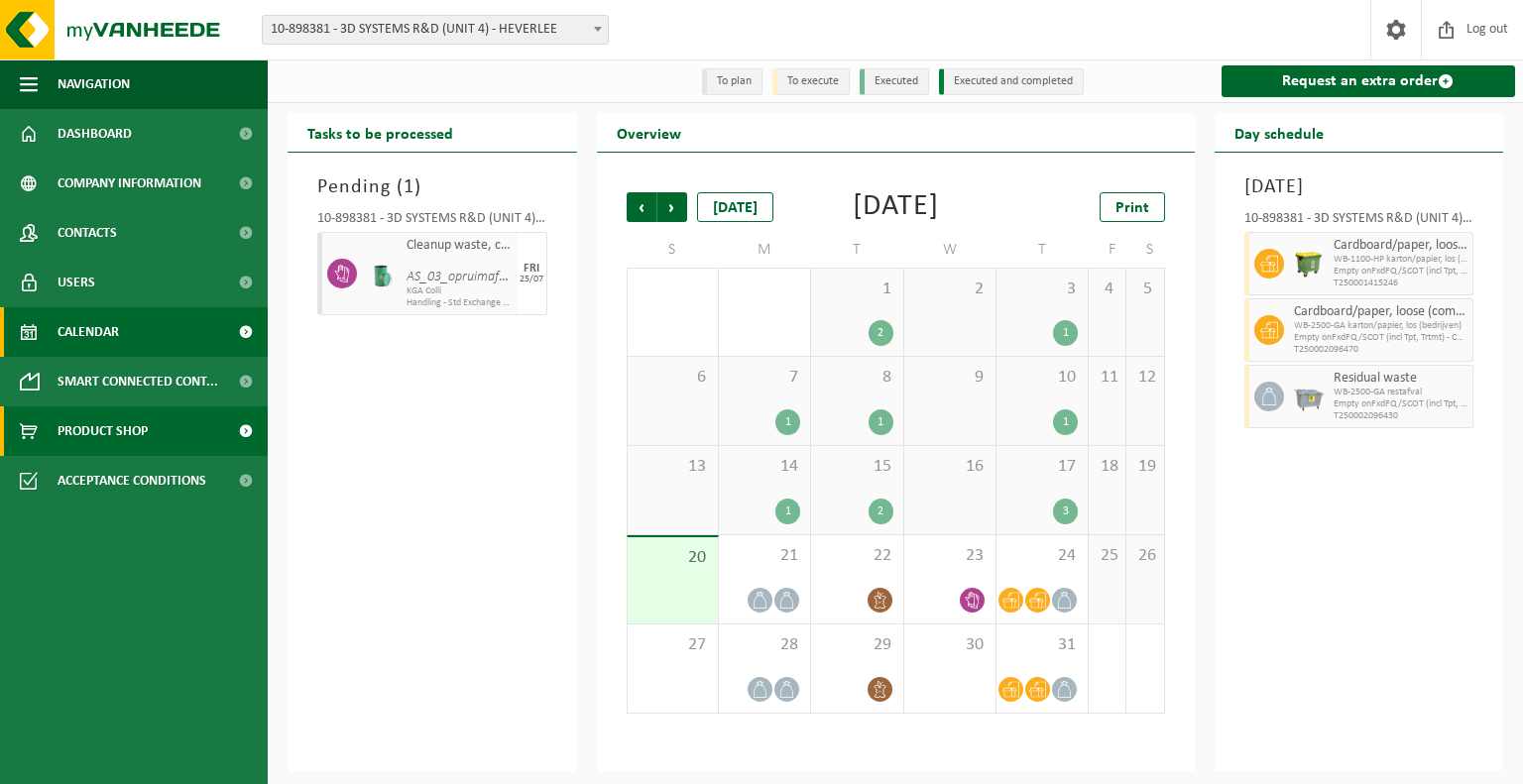 click on "Product Shop" at bounding box center [102, 431] 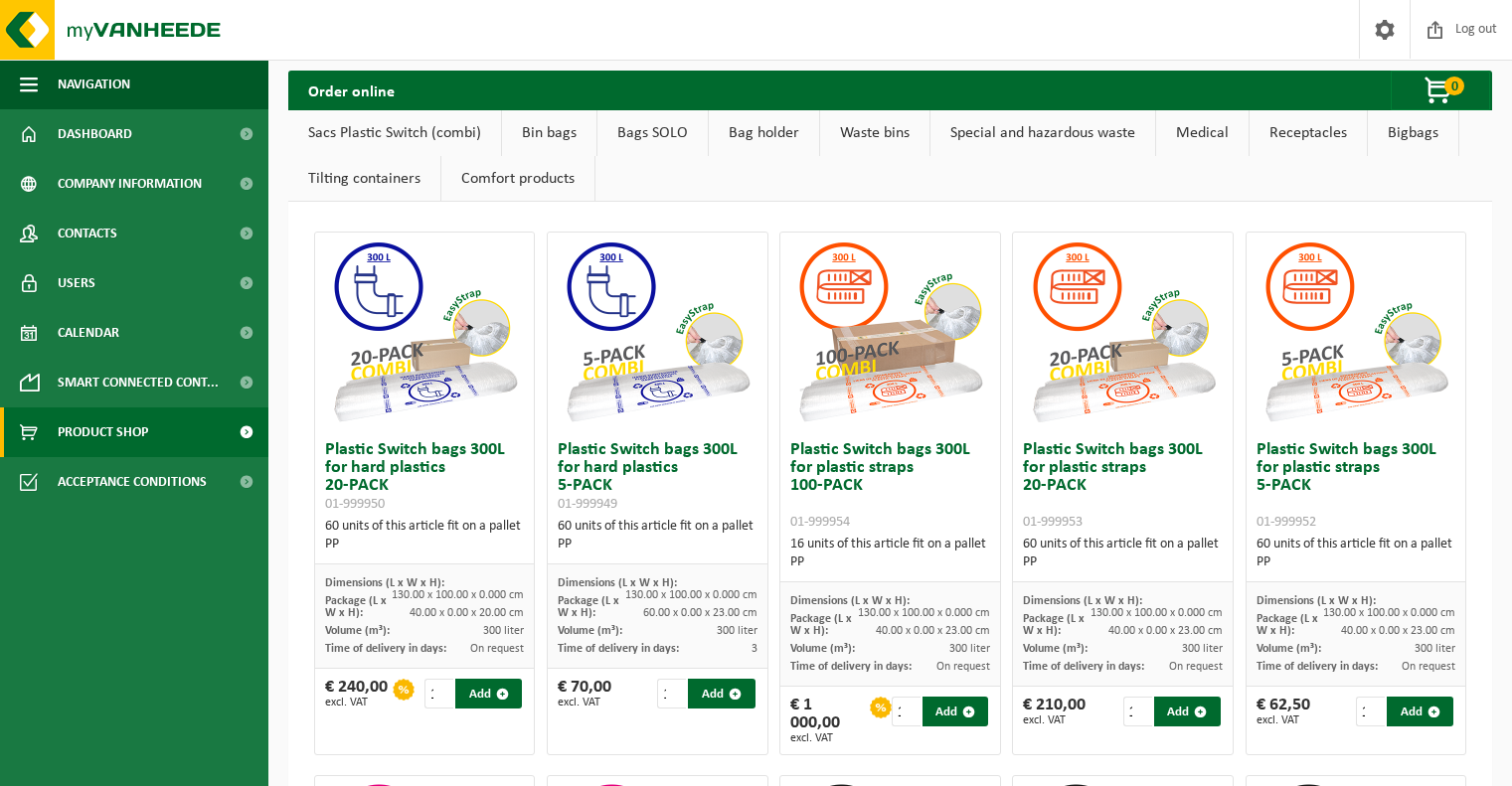 scroll, scrollTop: 0, scrollLeft: 0, axis: both 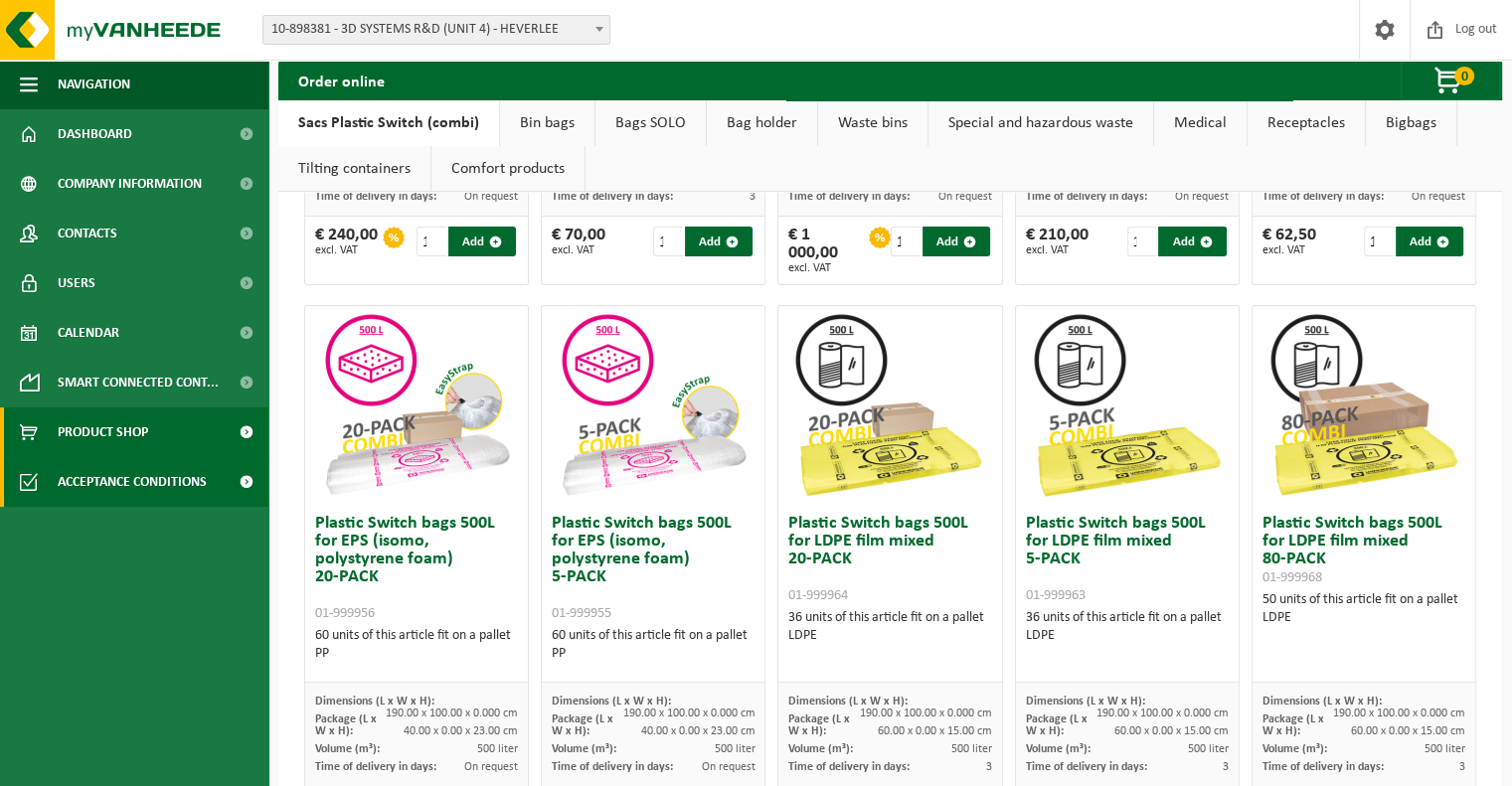 click on "Acceptance conditions" at bounding box center (132, 482) 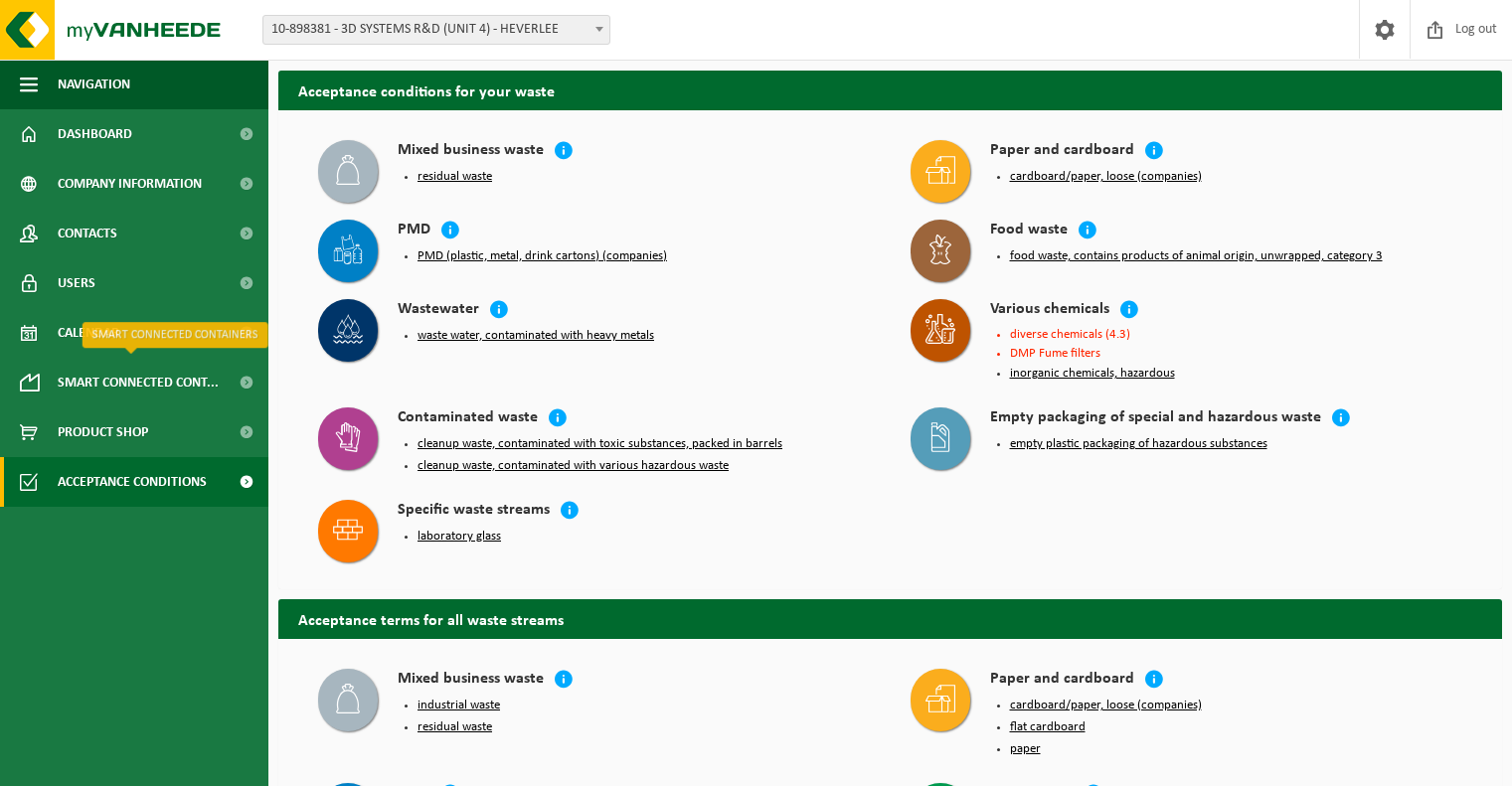scroll, scrollTop: 0, scrollLeft: 0, axis: both 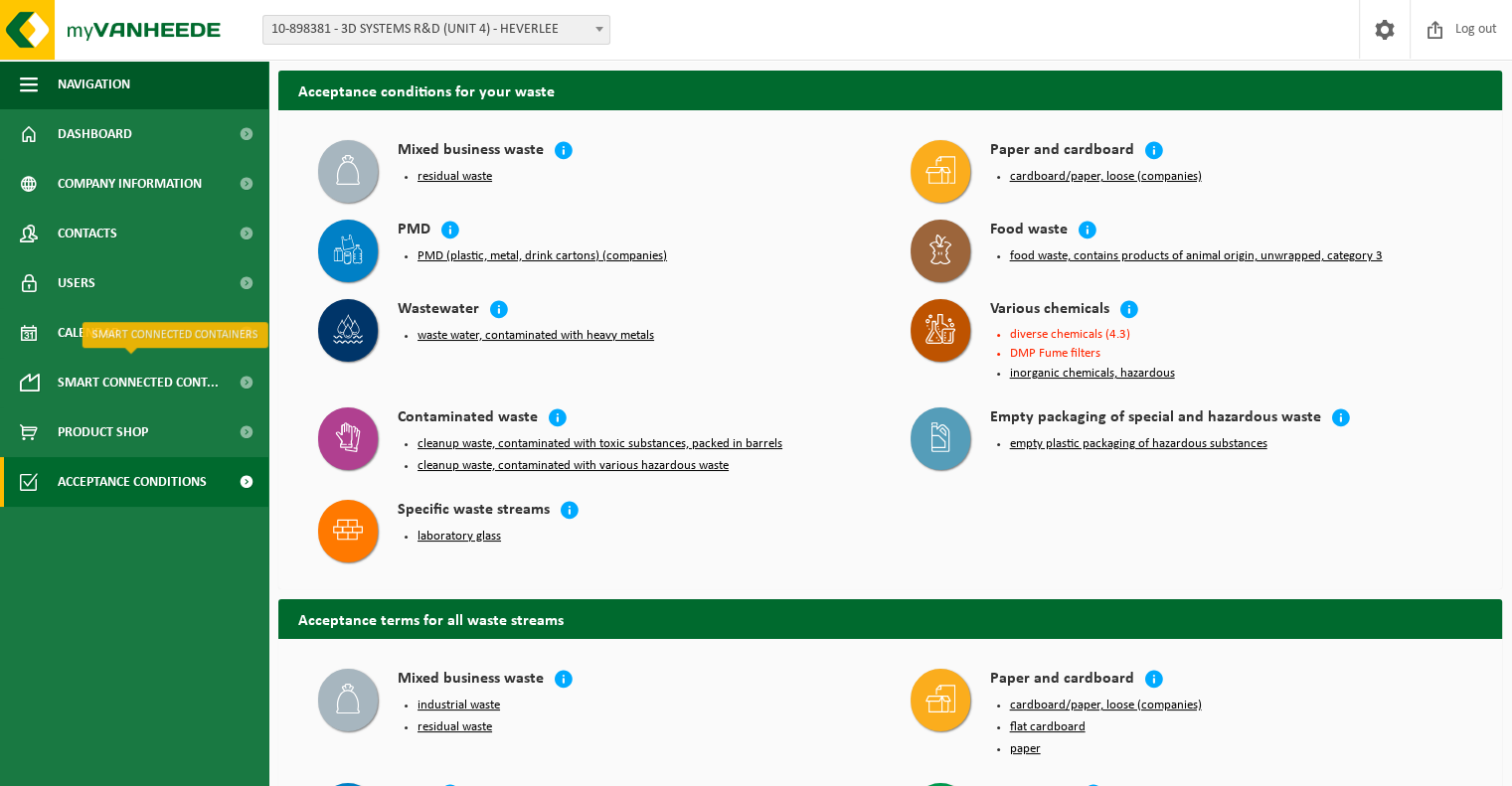 click on "Smart connected cont..." at bounding box center [138, 383] 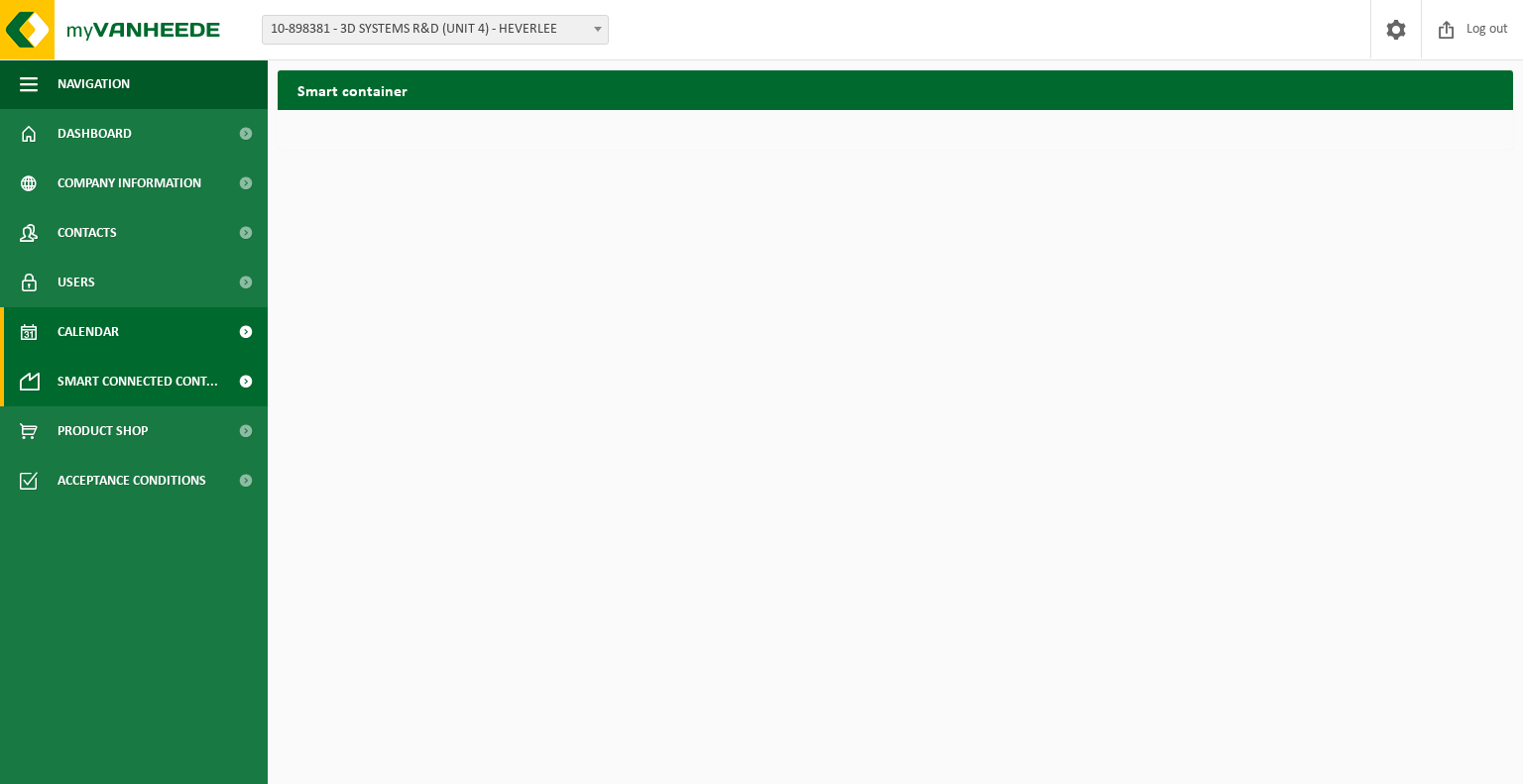 scroll, scrollTop: 0, scrollLeft: 0, axis: both 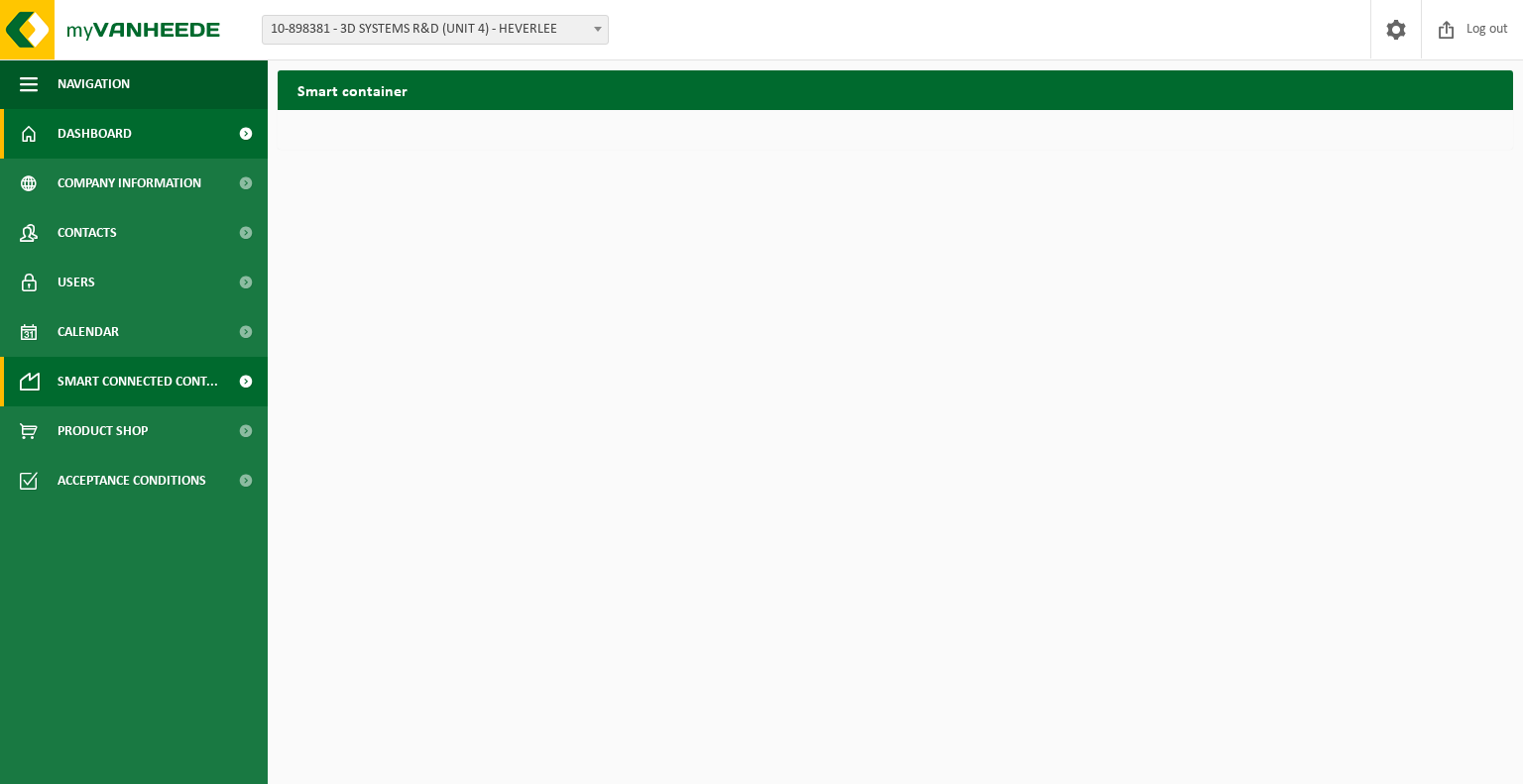 click on "Dashboard" at bounding box center [134, 134] 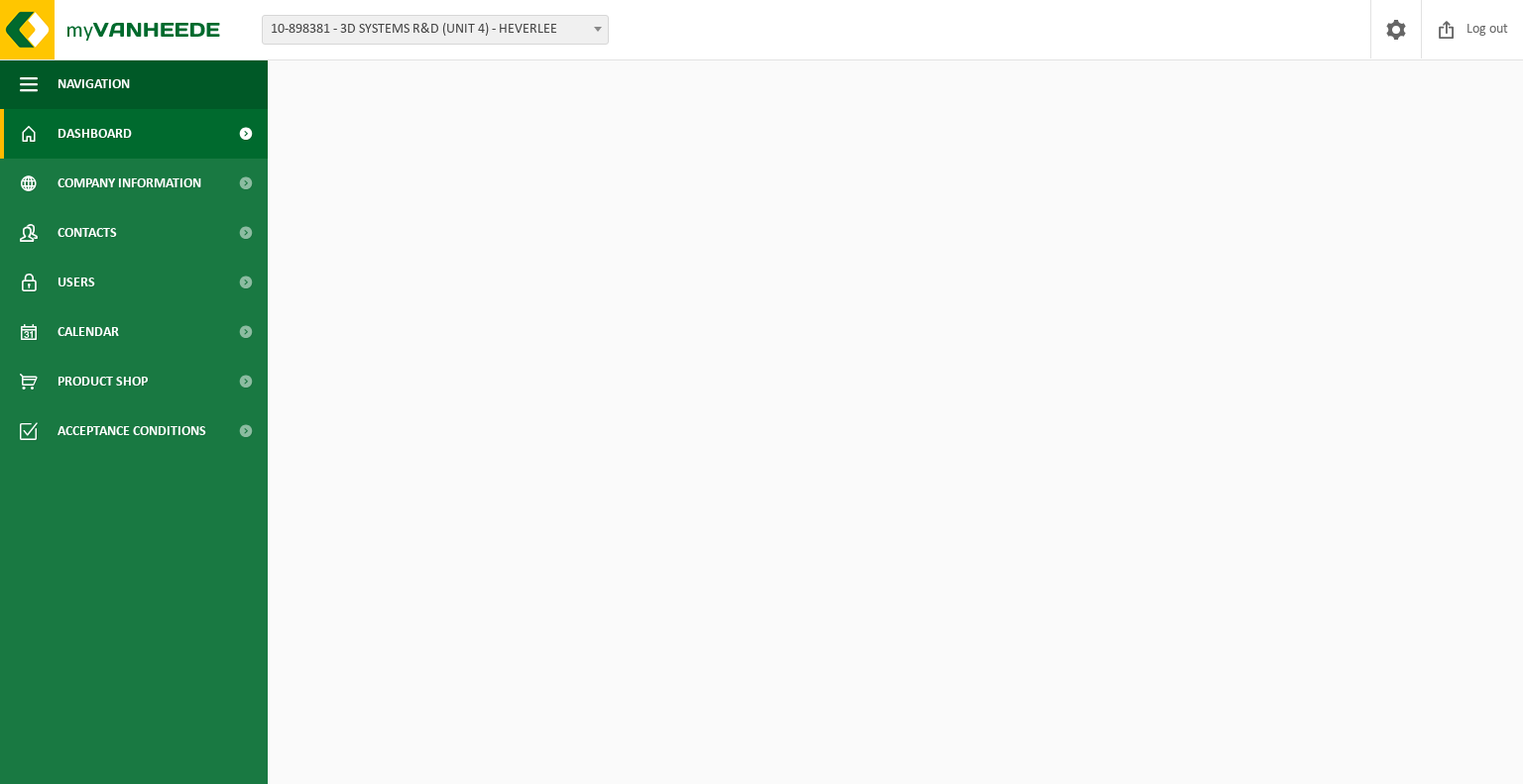 scroll, scrollTop: 0, scrollLeft: 0, axis: both 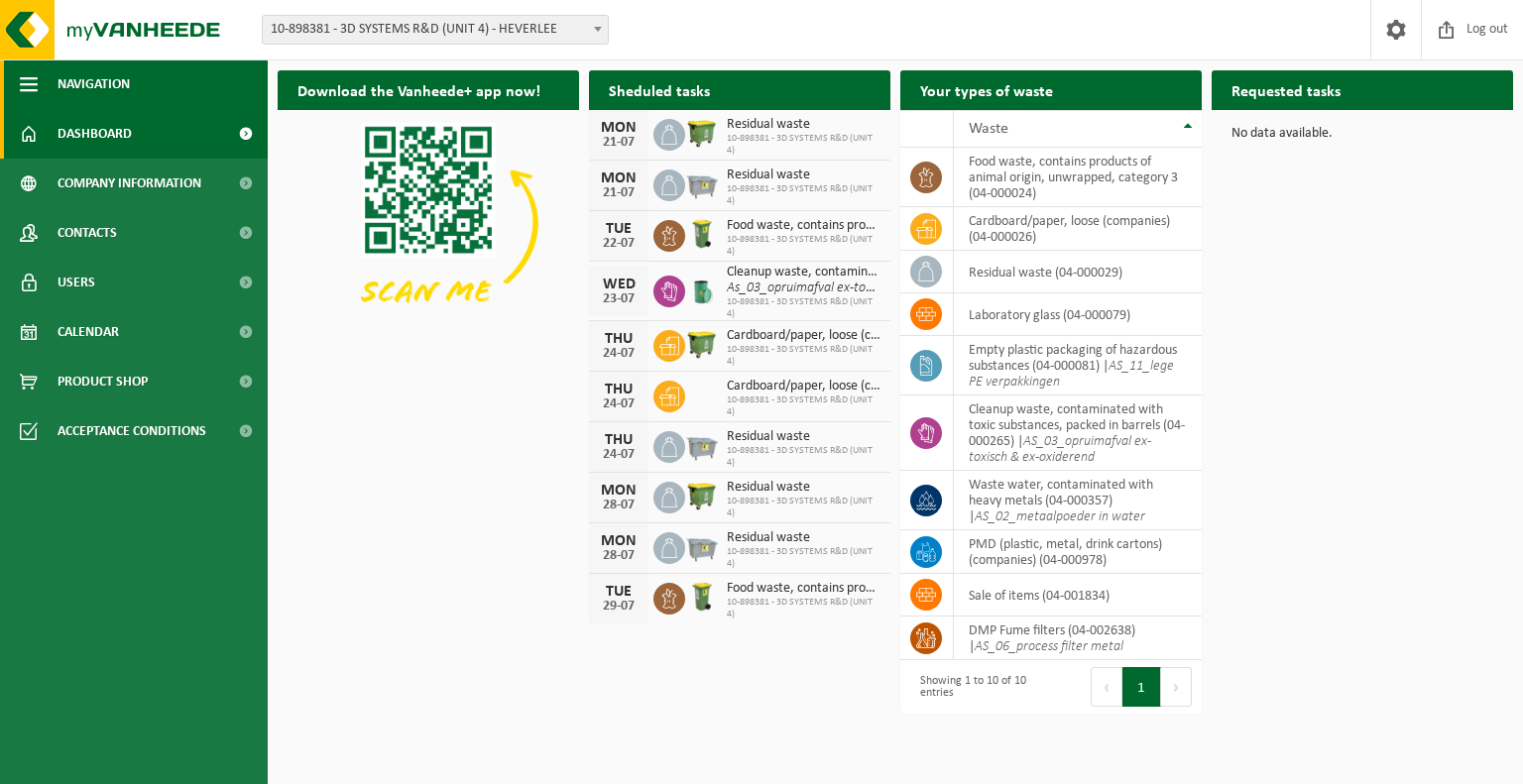 click on "Navigation" at bounding box center (93, 84) 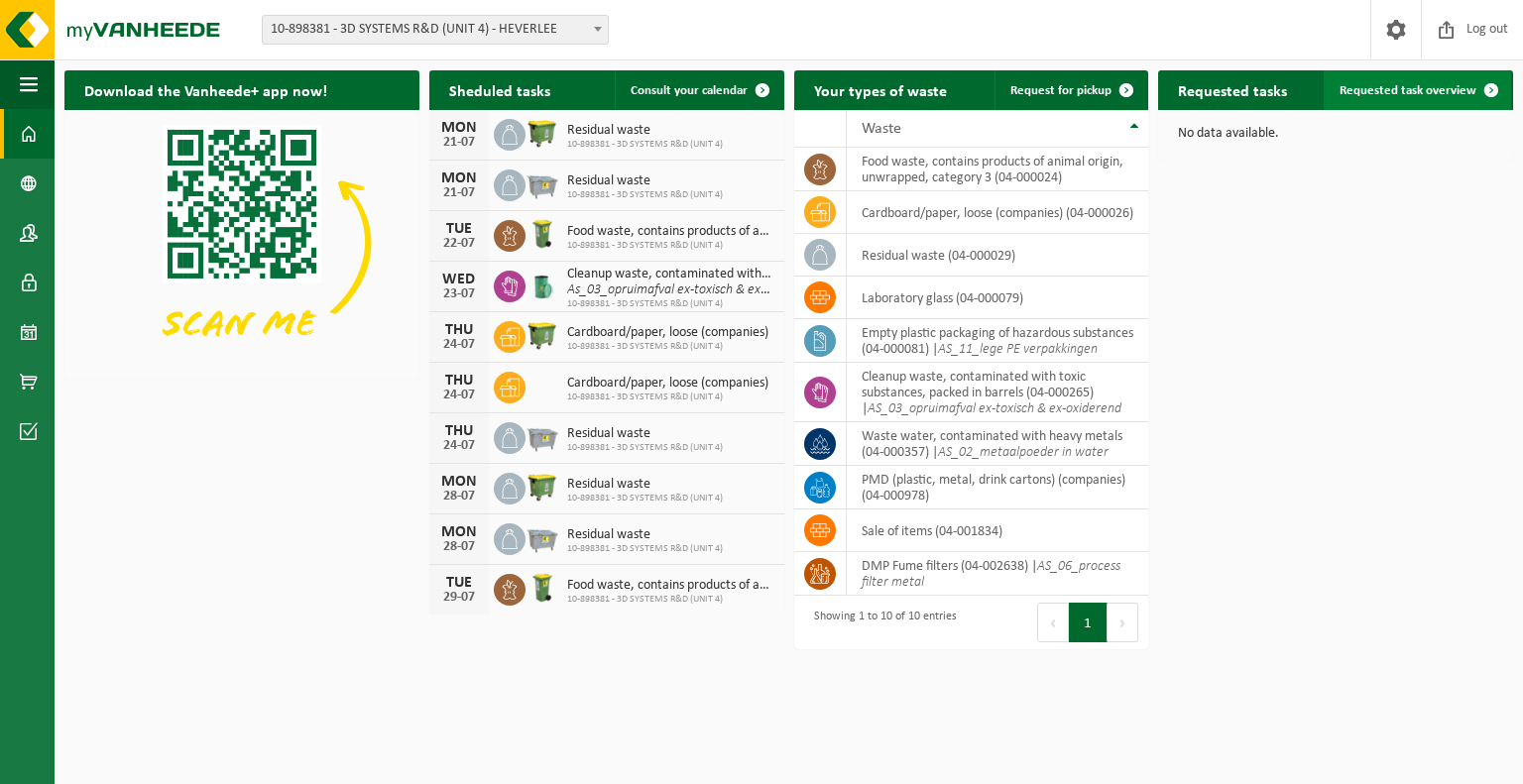 click on "Requested task overview" at bounding box center [1408, 90] 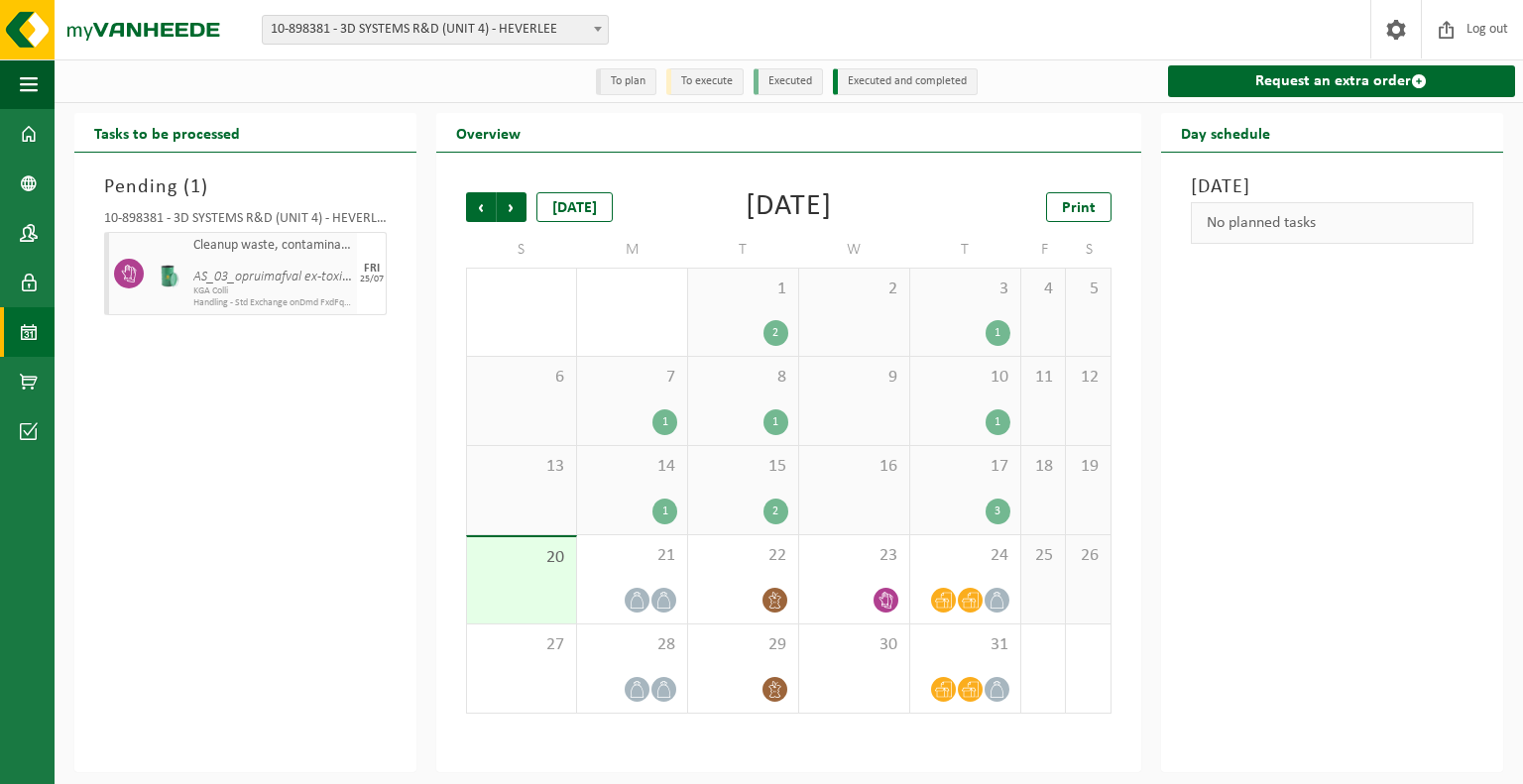 scroll, scrollTop: 0, scrollLeft: 0, axis: both 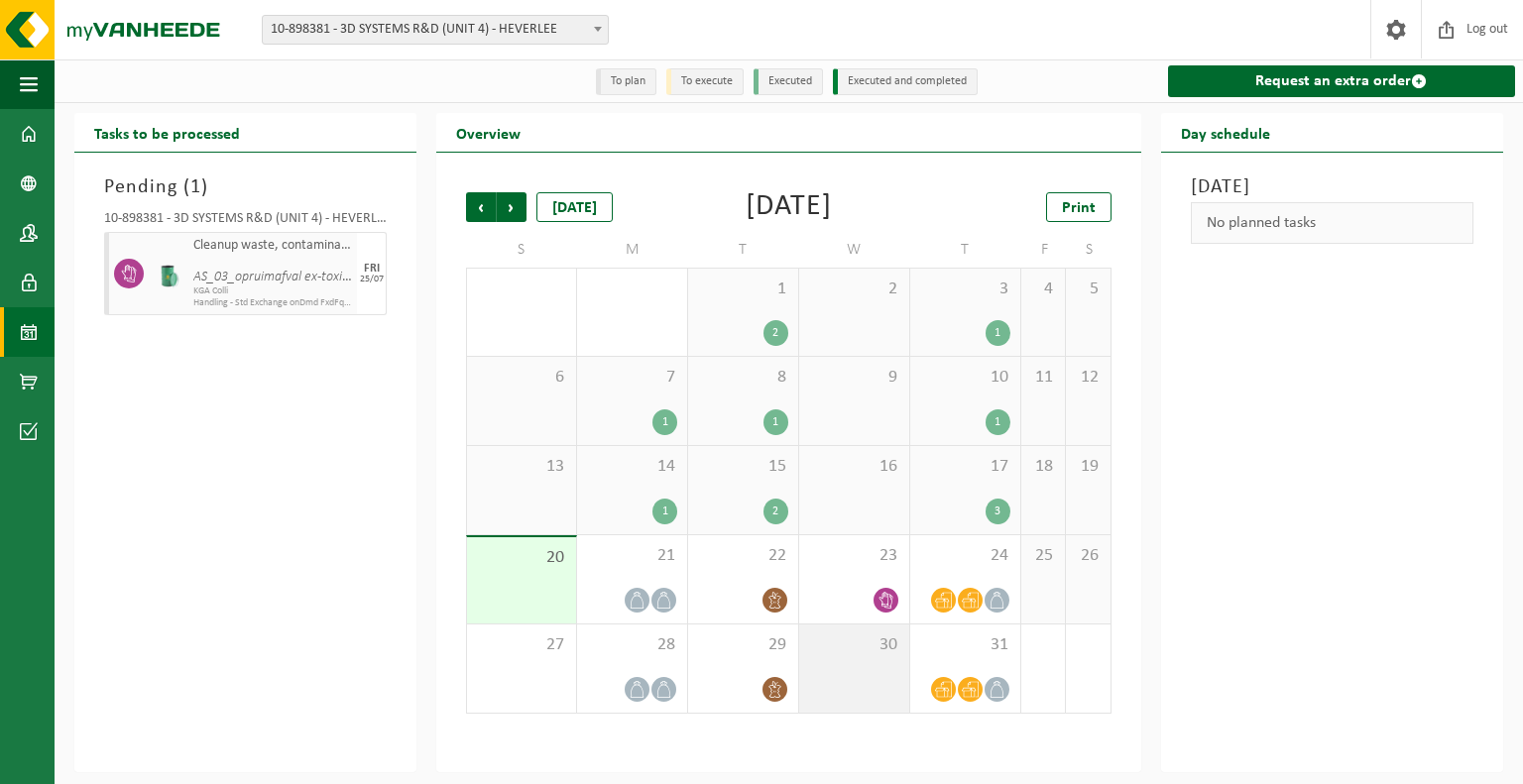 click on "30" at bounding box center (854, 668) 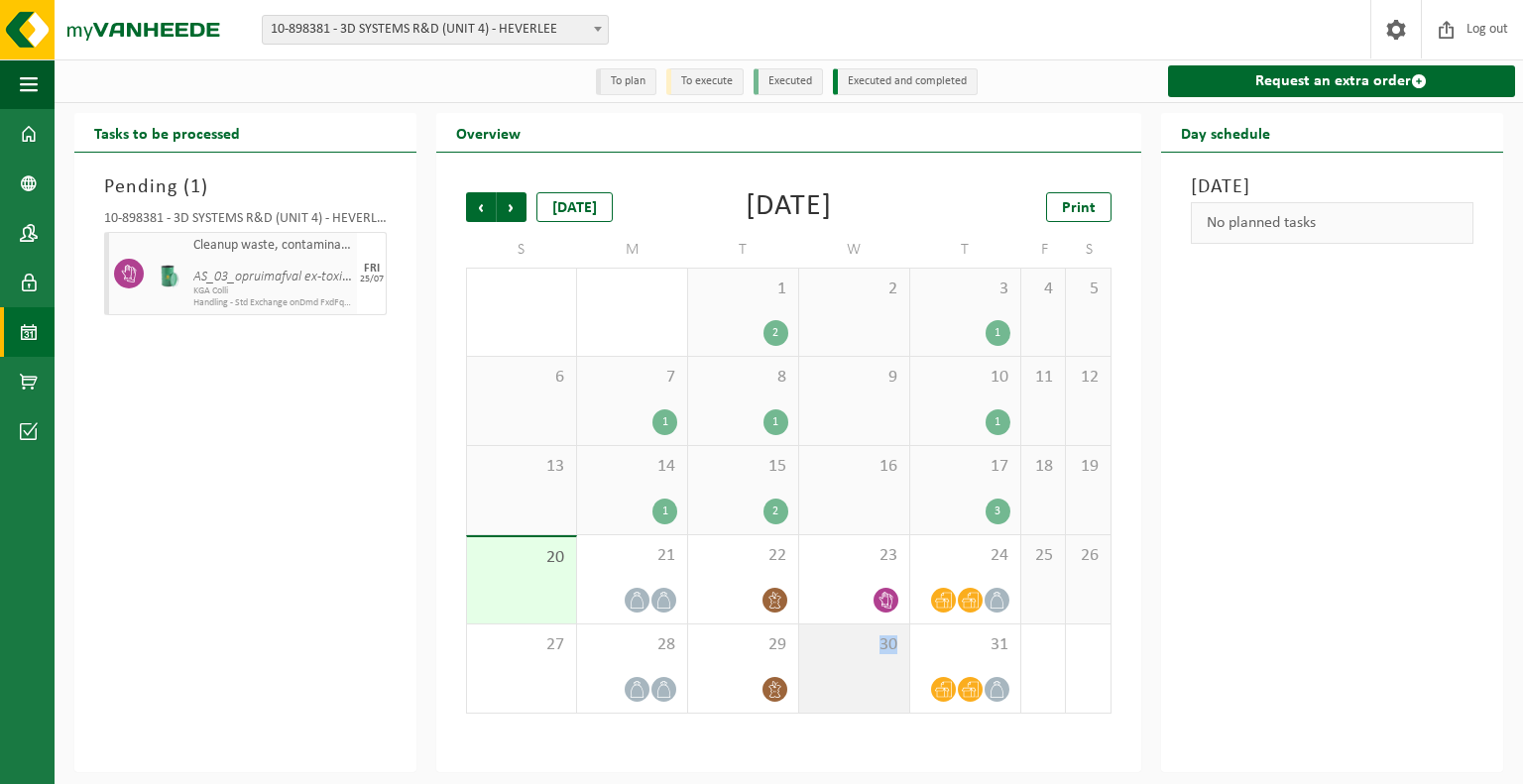click on "30" at bounding box center (854, 668) 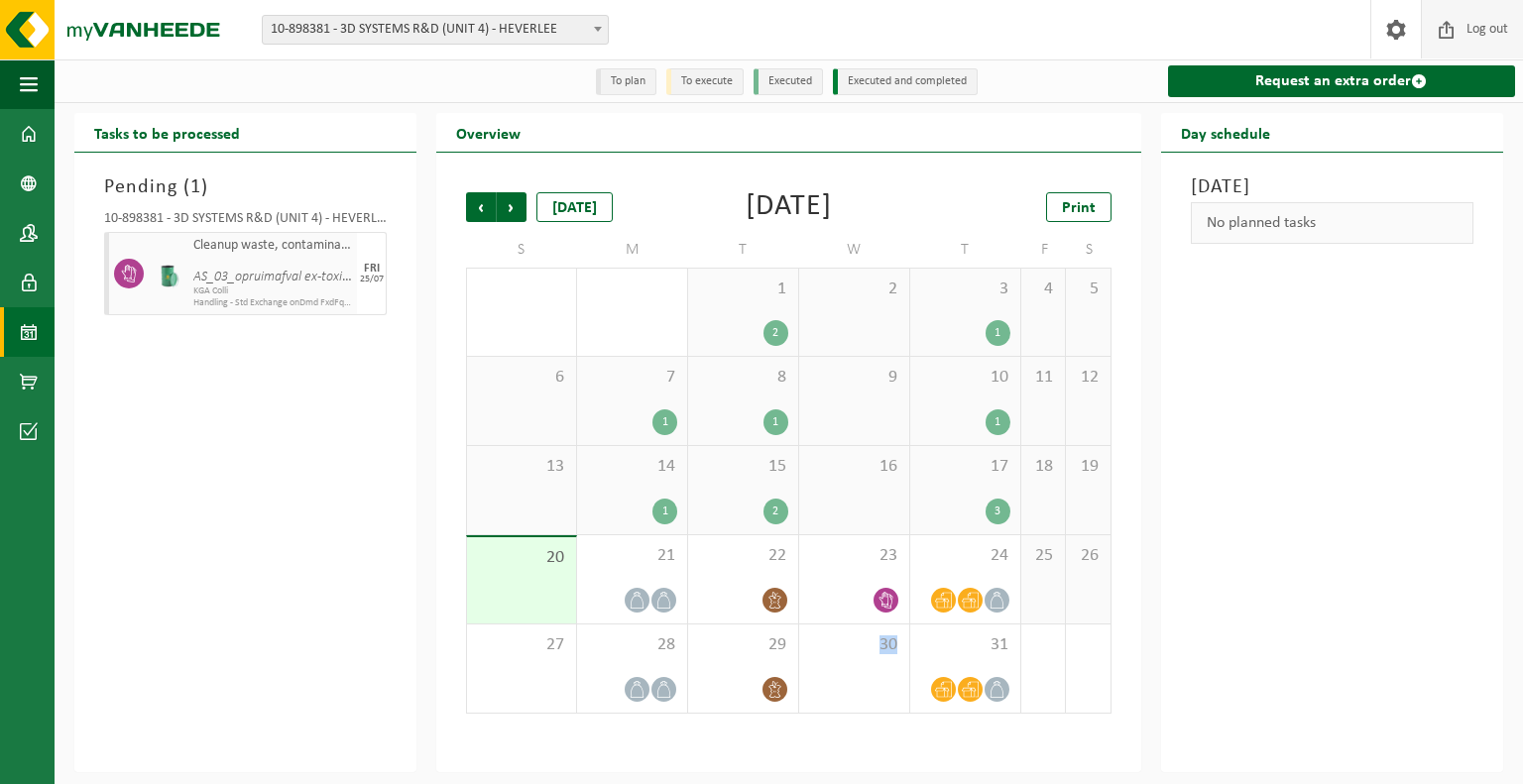 click on "Log out" at bounding box center [1487, 29] 